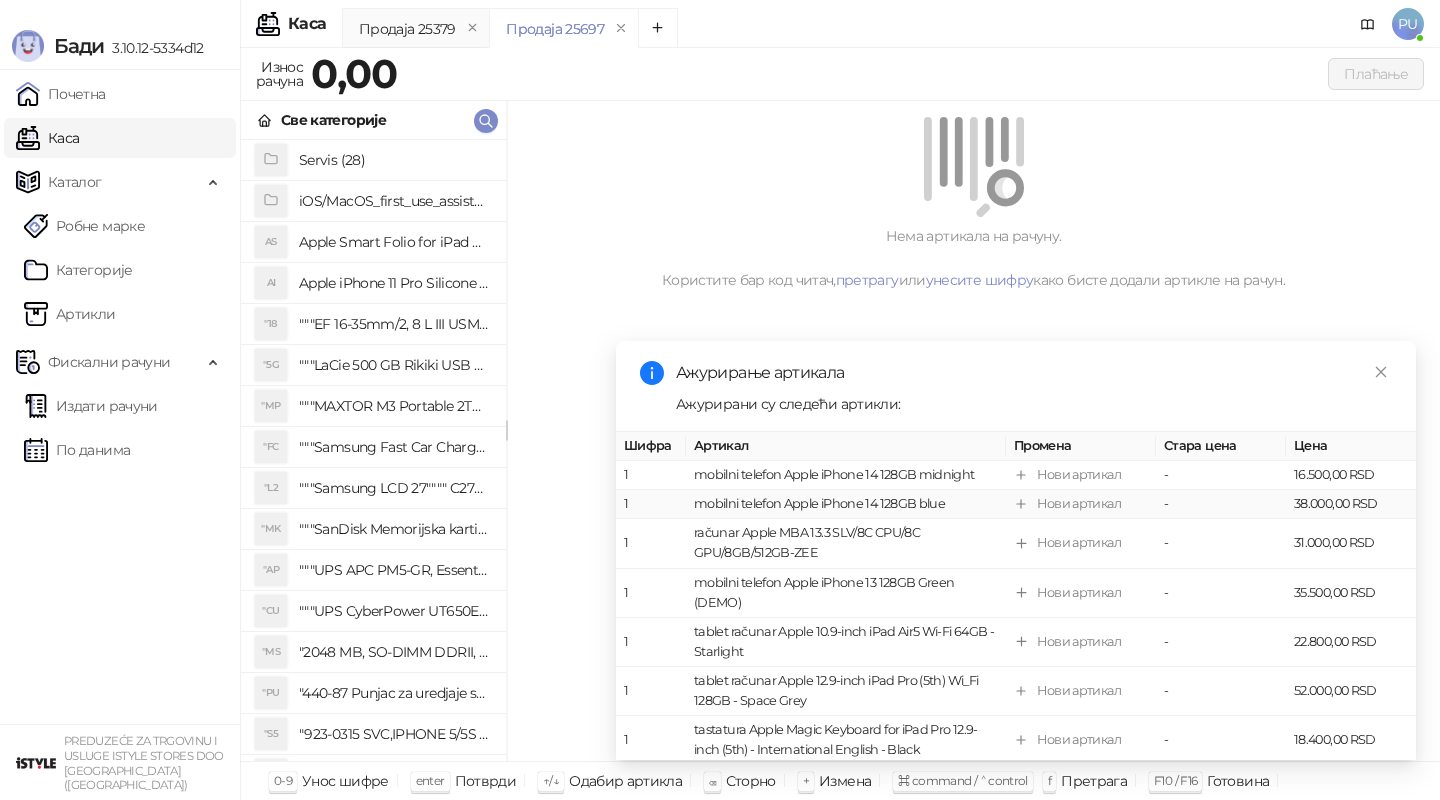 scroll, scrollTop: 0, scrollLeft: 0, axis: both 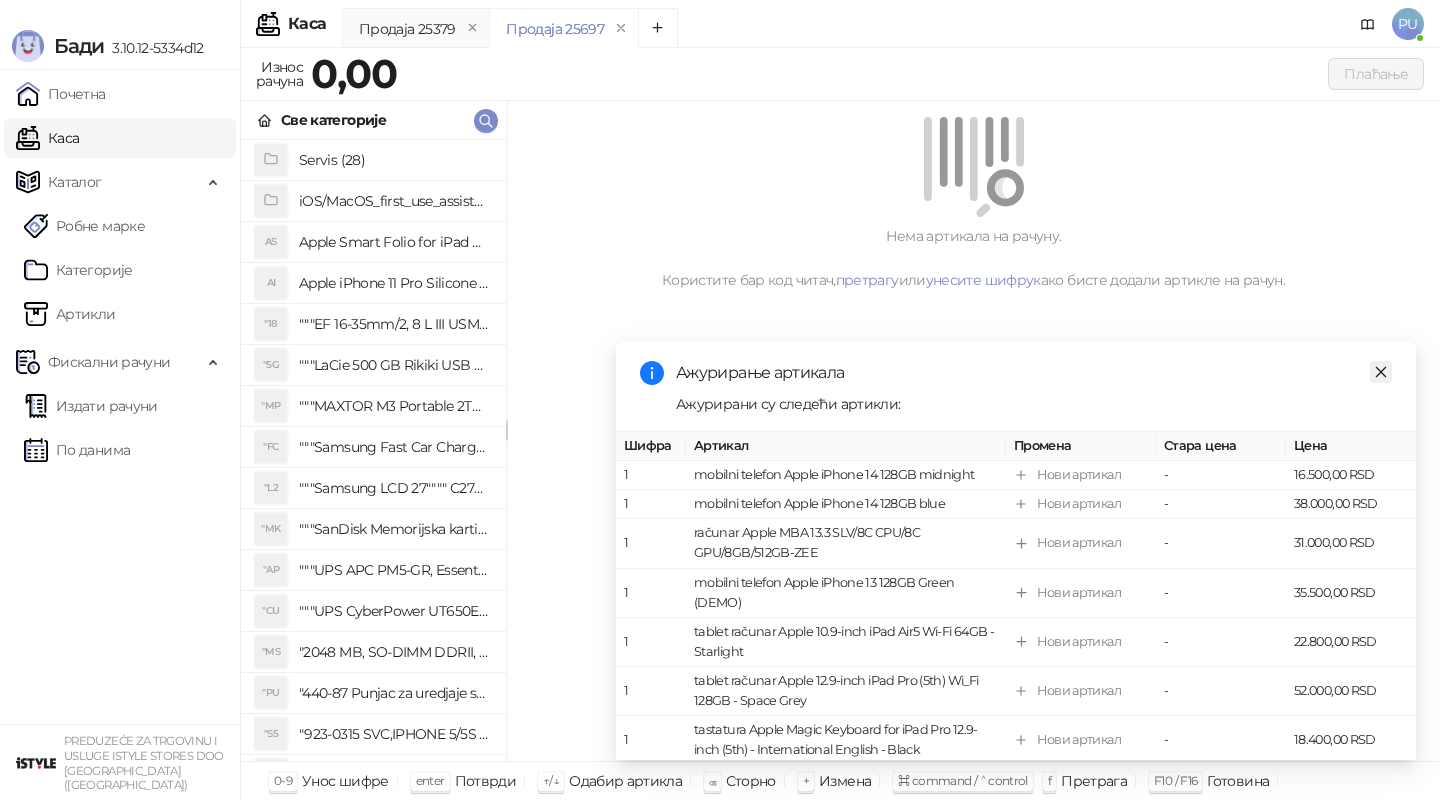 click 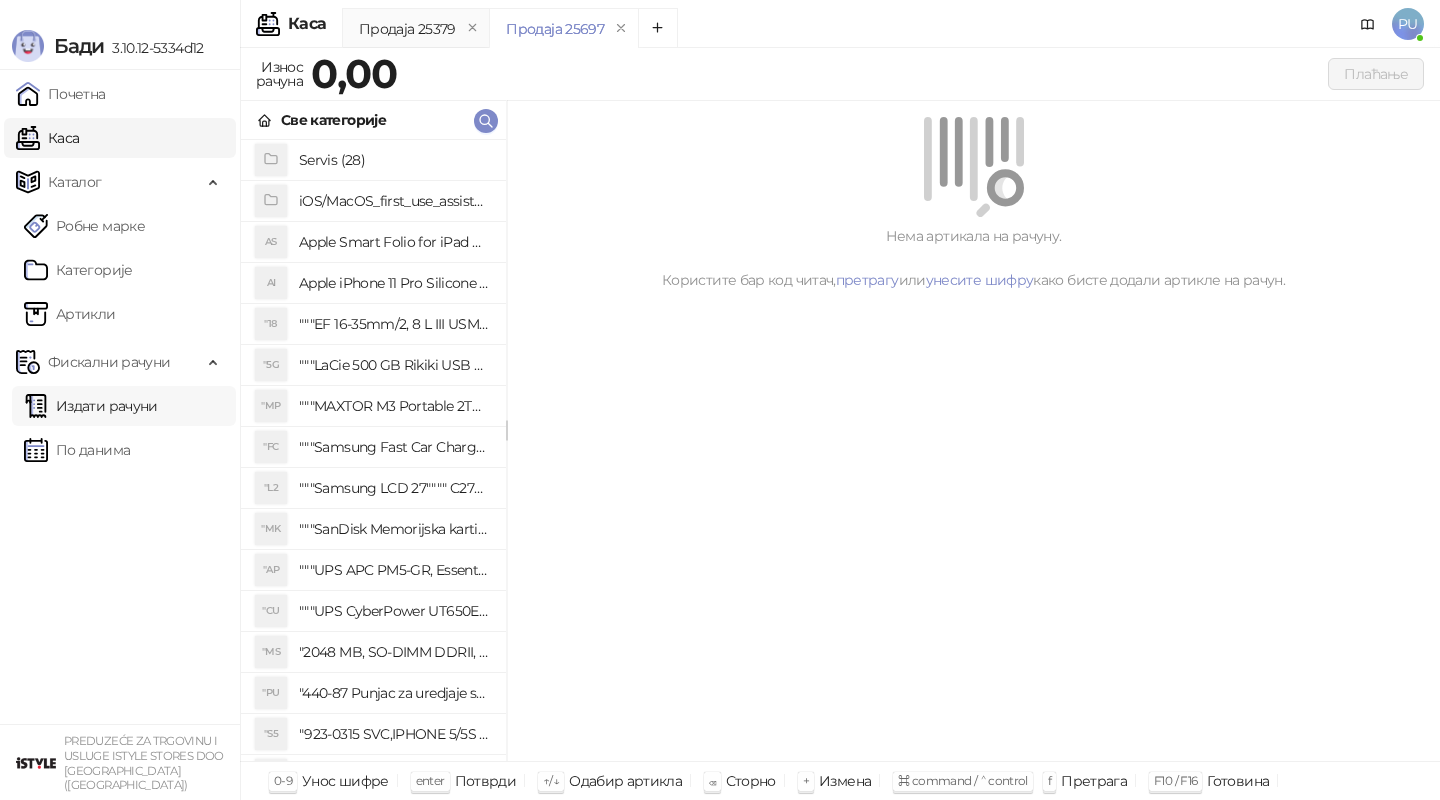 click on "Издати рачуни" at bounding box center (91, 406) 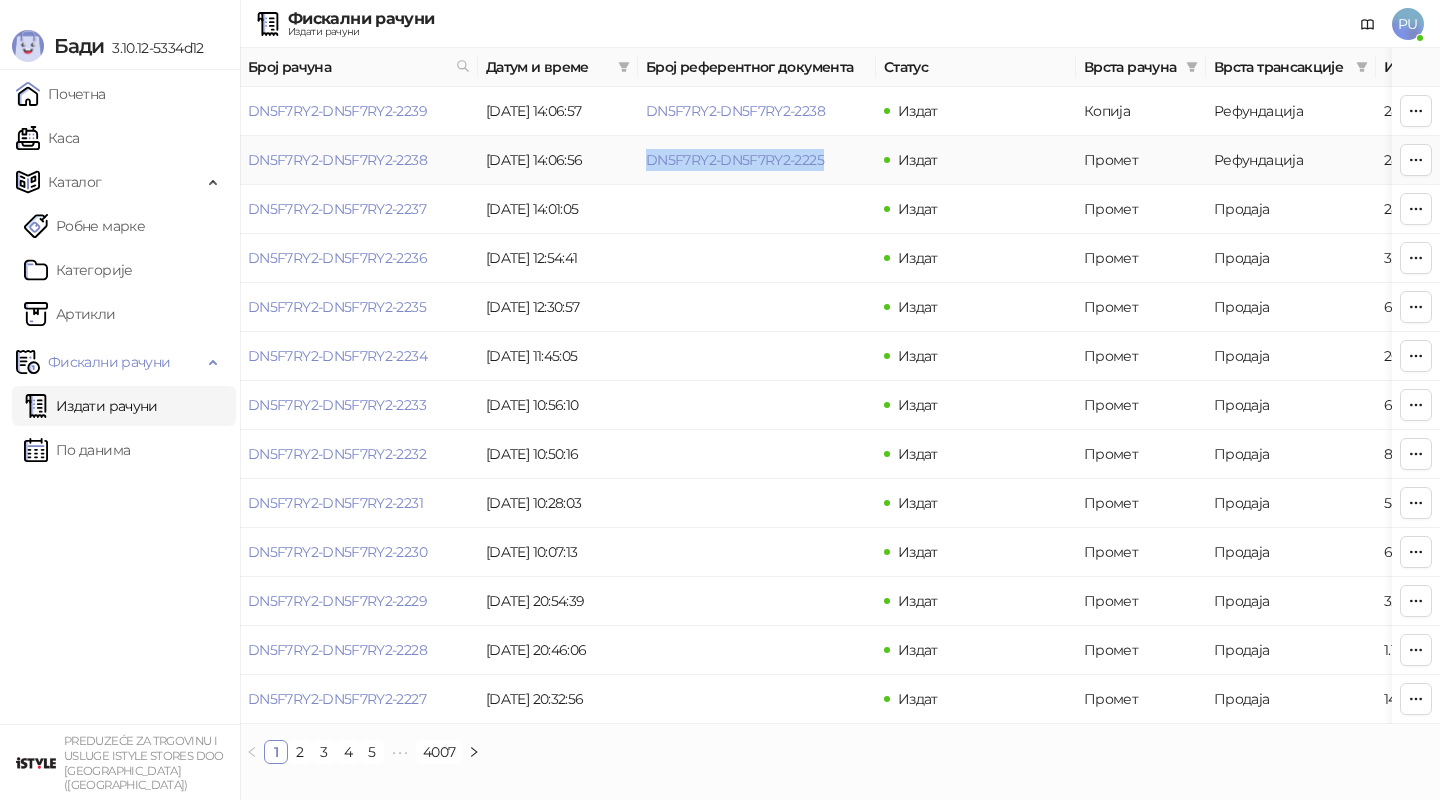 drag, startPoint x: 841, startPoint y: 161, endPoint x: 644, endPoint y: 167, distance: 197.09135 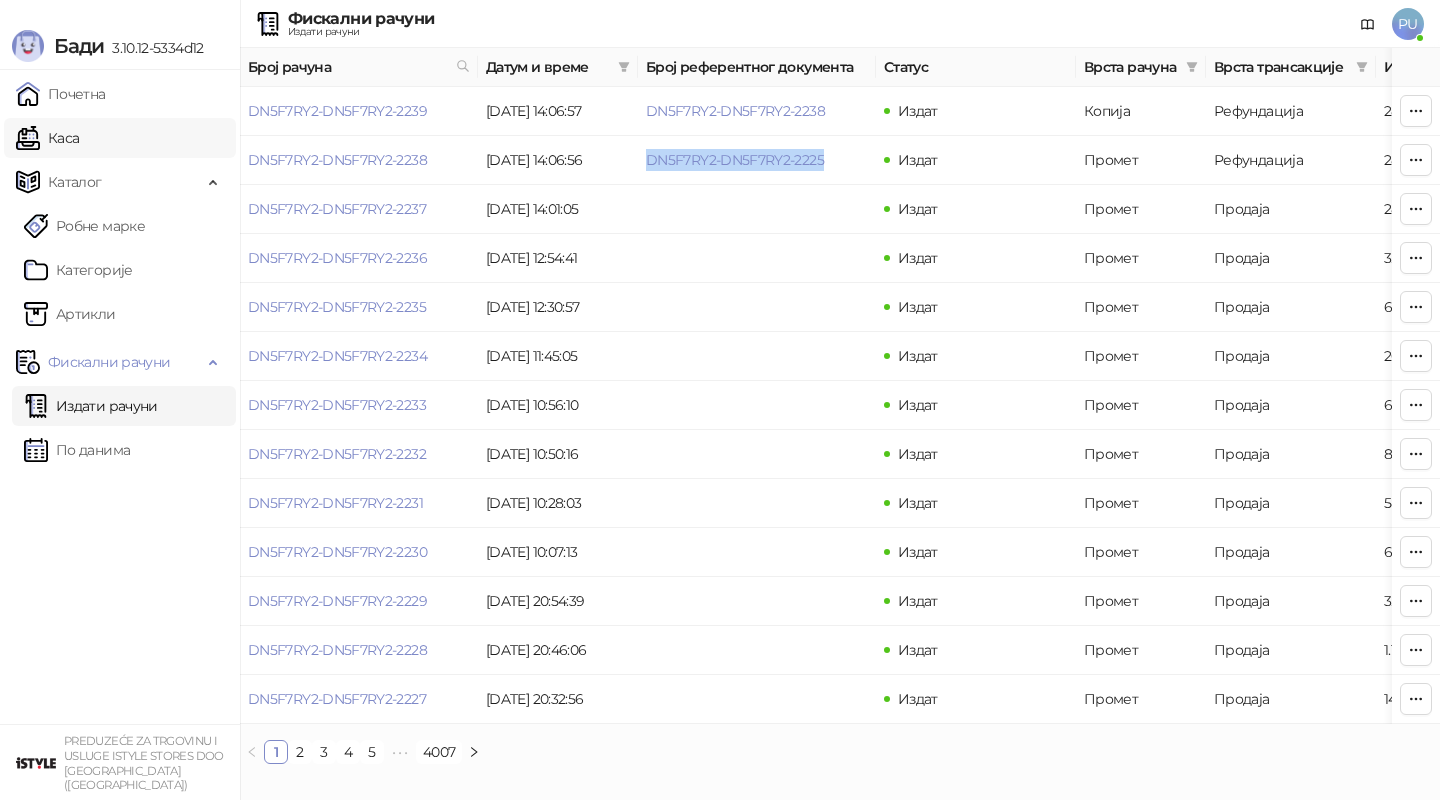 click on "Каса" at bounding box center [47, 138] 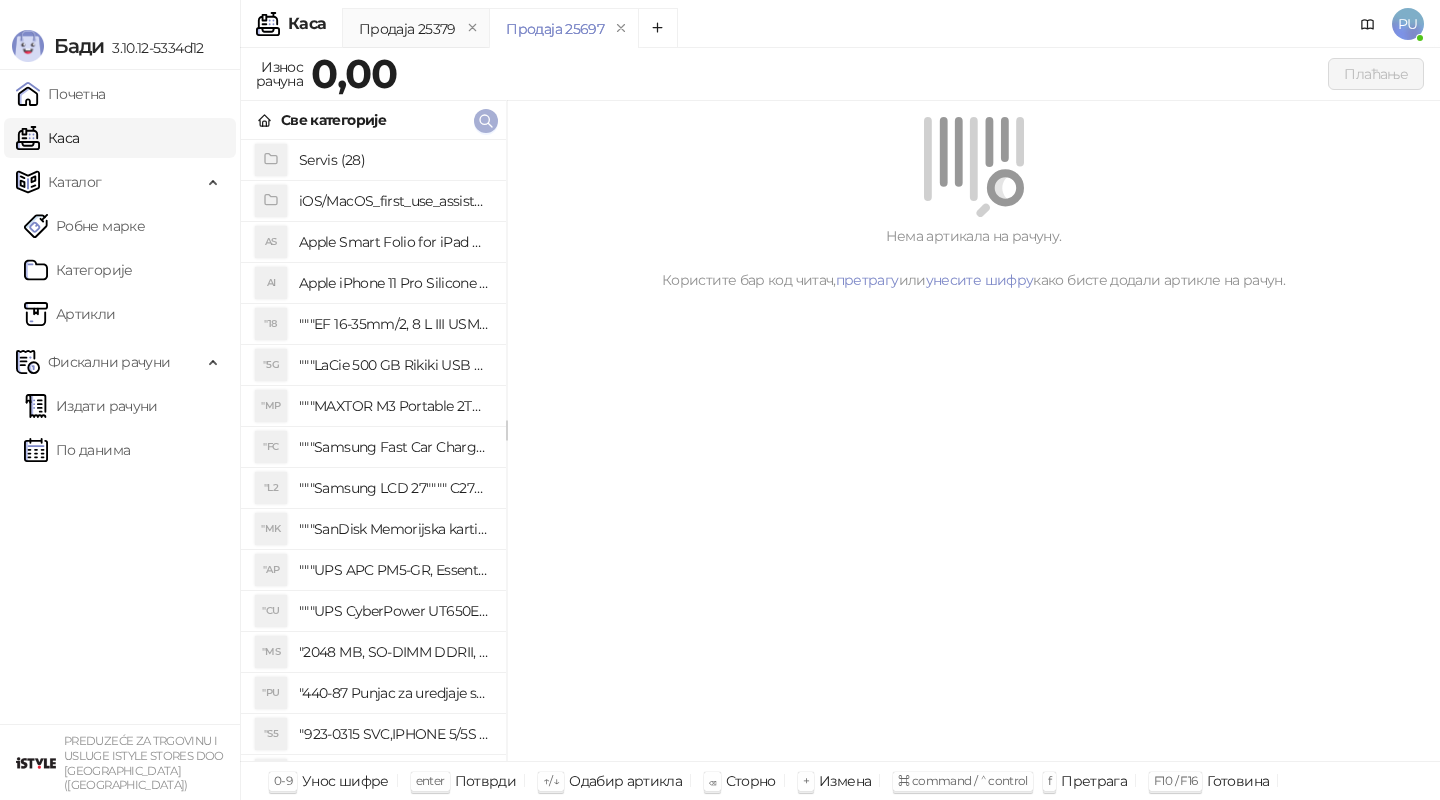 click 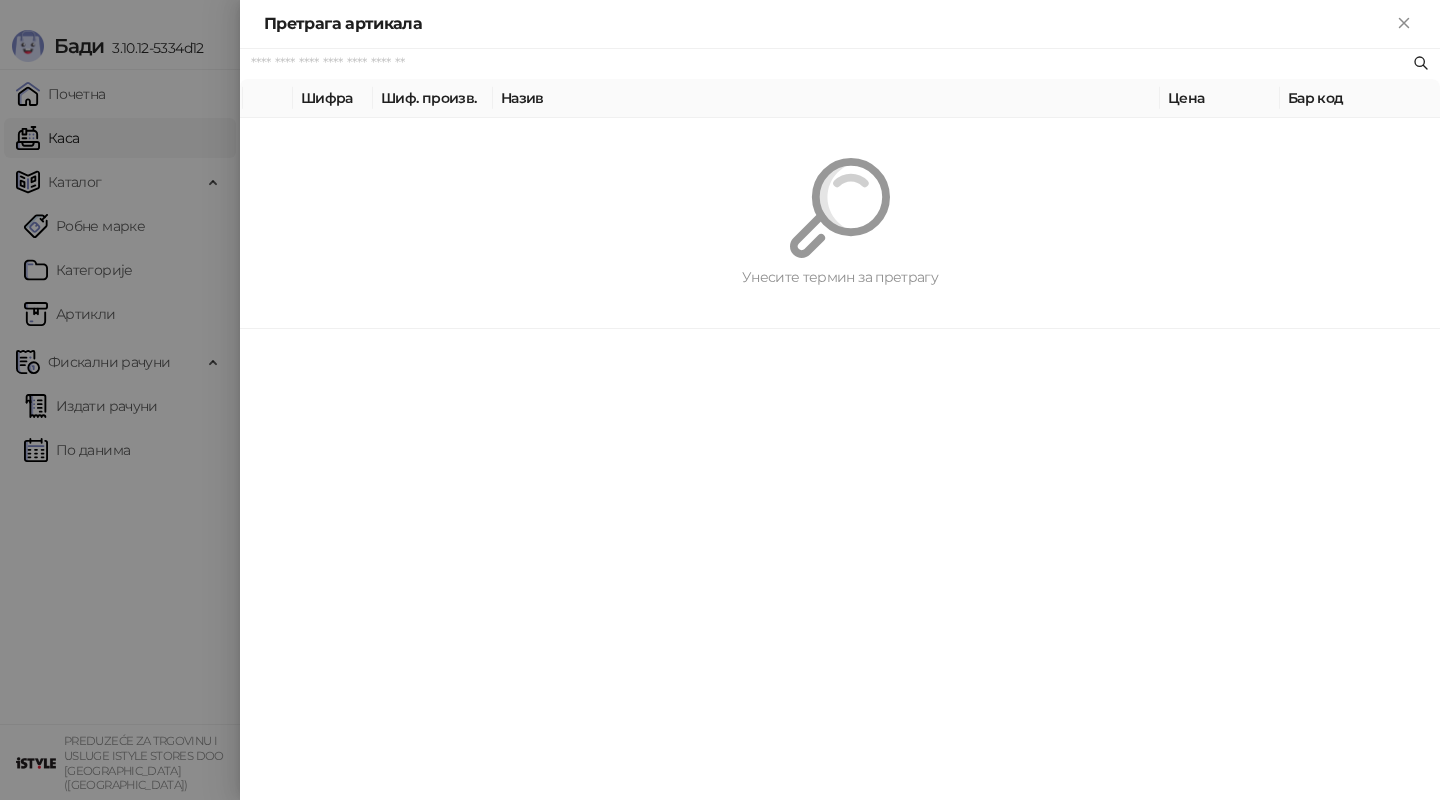 paste on "*********" 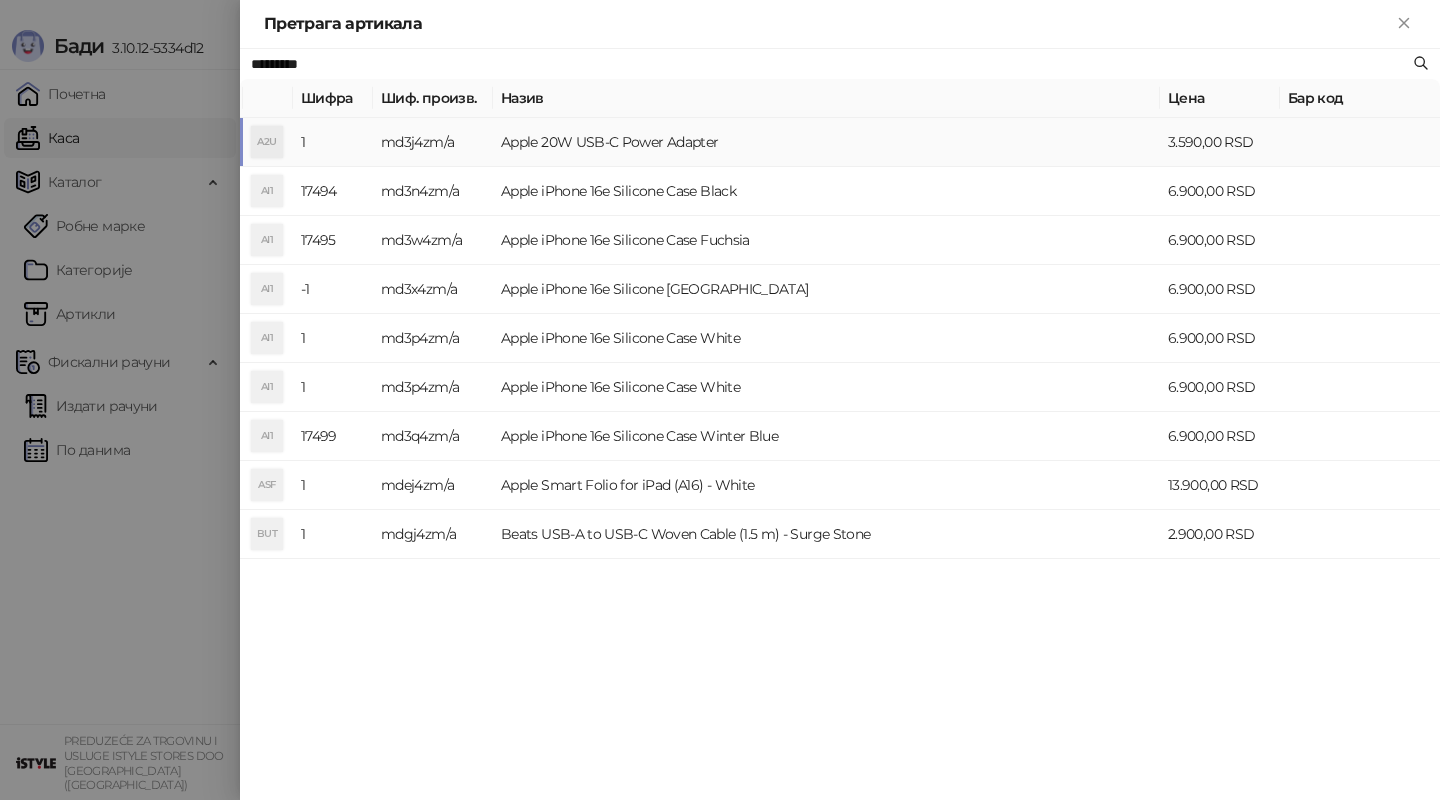 type on "*********" 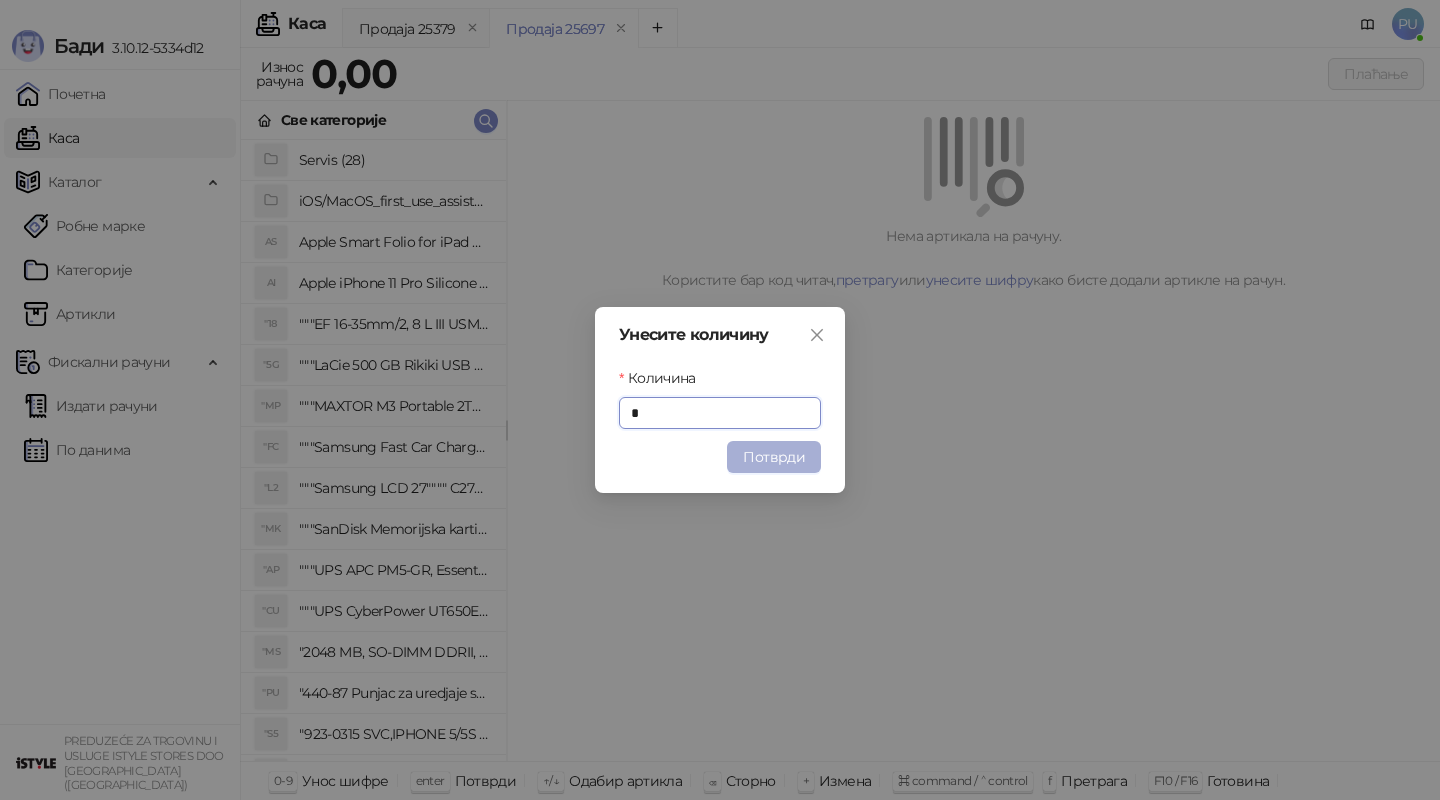 click on "Потврди" at bounding box center [774, 457] 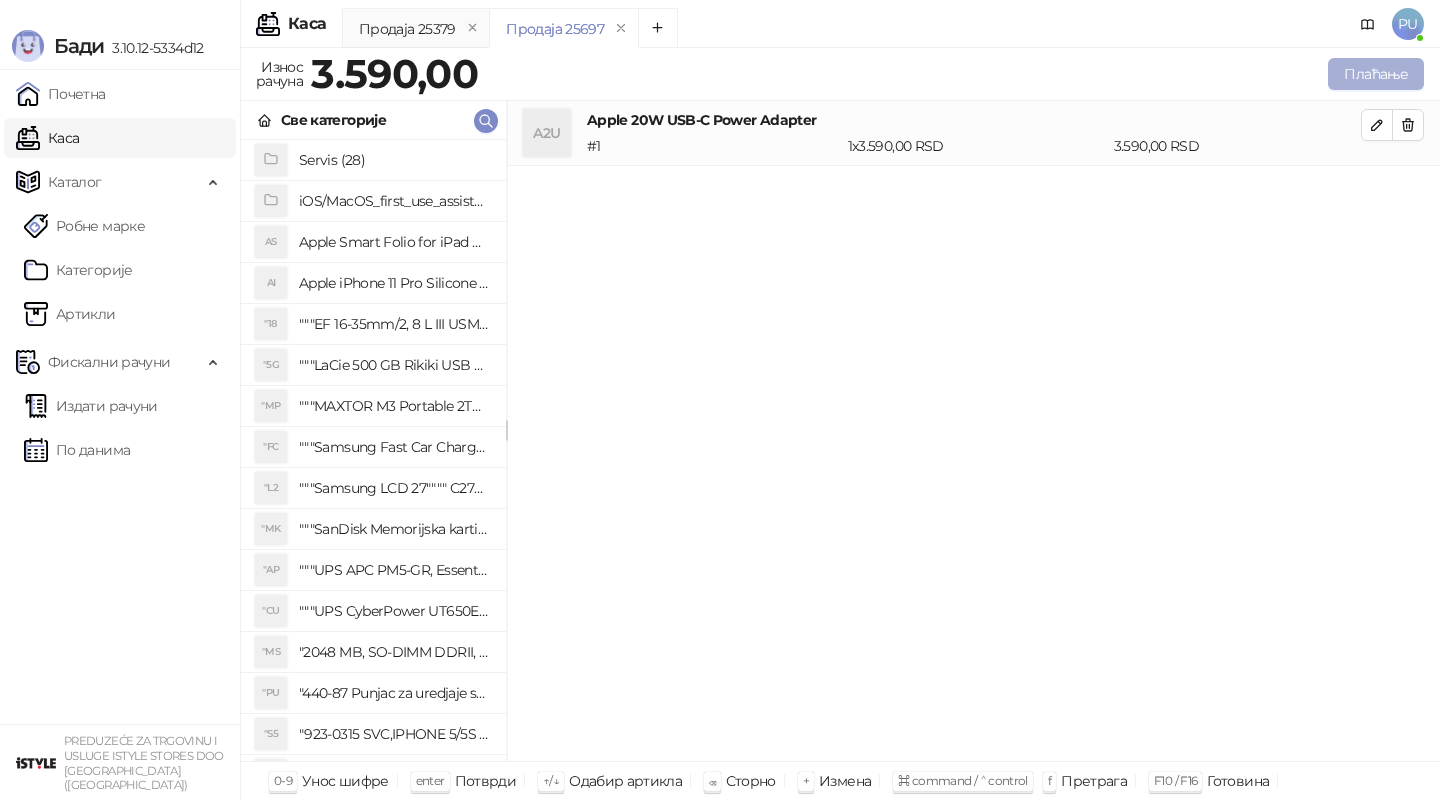 click on "Плаћање" at bounding box center [1376, 74] 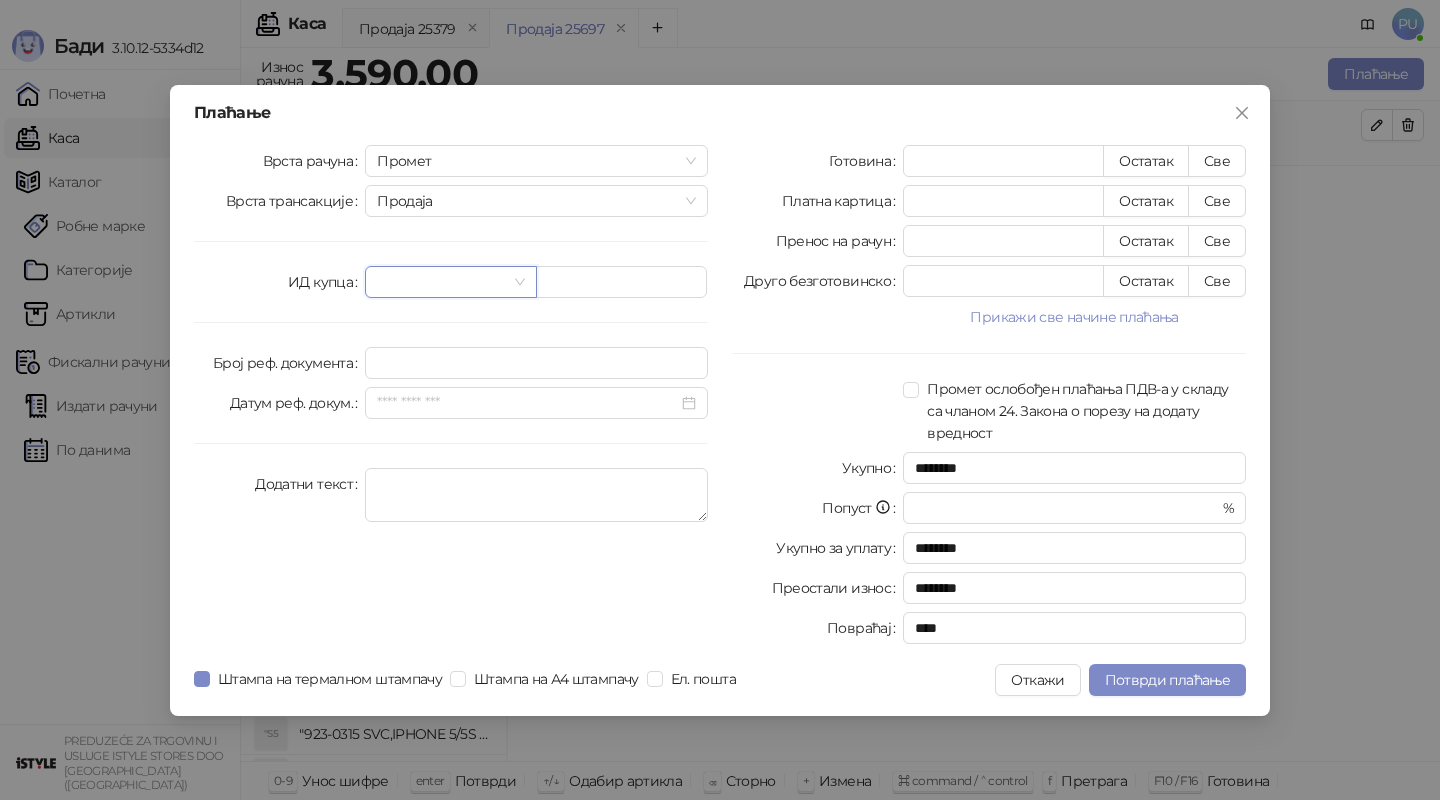 click at bounding box center (441, 282) 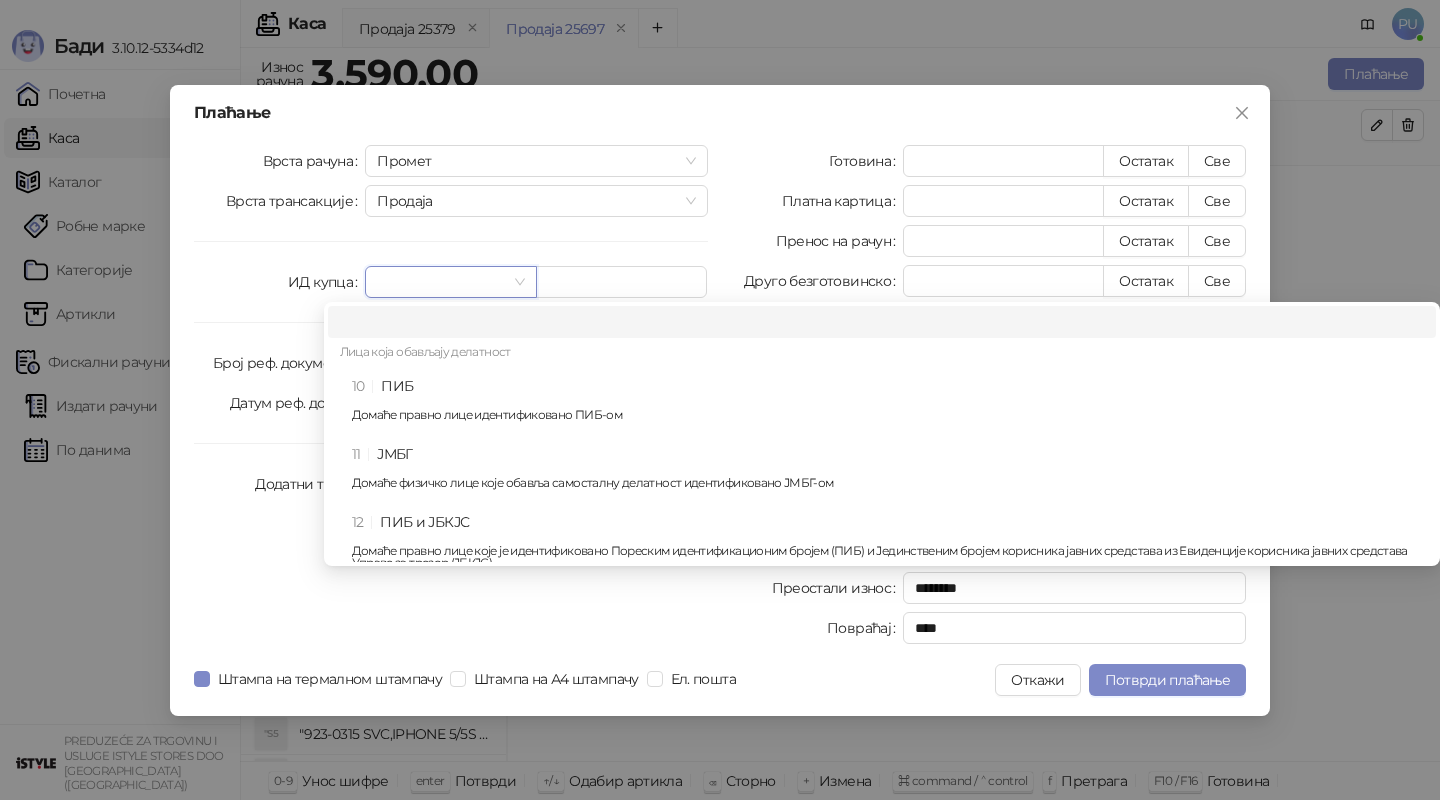 click on "Готовина * Остатак Све Платна картица * Остатак Све Пренос на рачун * Остатак Све Друго безготовинско * Остатак Све Прикажи све начине плаћања Чек * Остатак Све Ваучер * Остатак Све Инстант плаћање * Остатак Све   Промет ослобођен плаћања ПДВ-а у складу са чланом 24. Закона о порезу на додату вредност Укупно ******** Попуст   * % Укупно за уплату ******** Преостали износ ******** Повраћај ****" at bounding box center [989, 398] 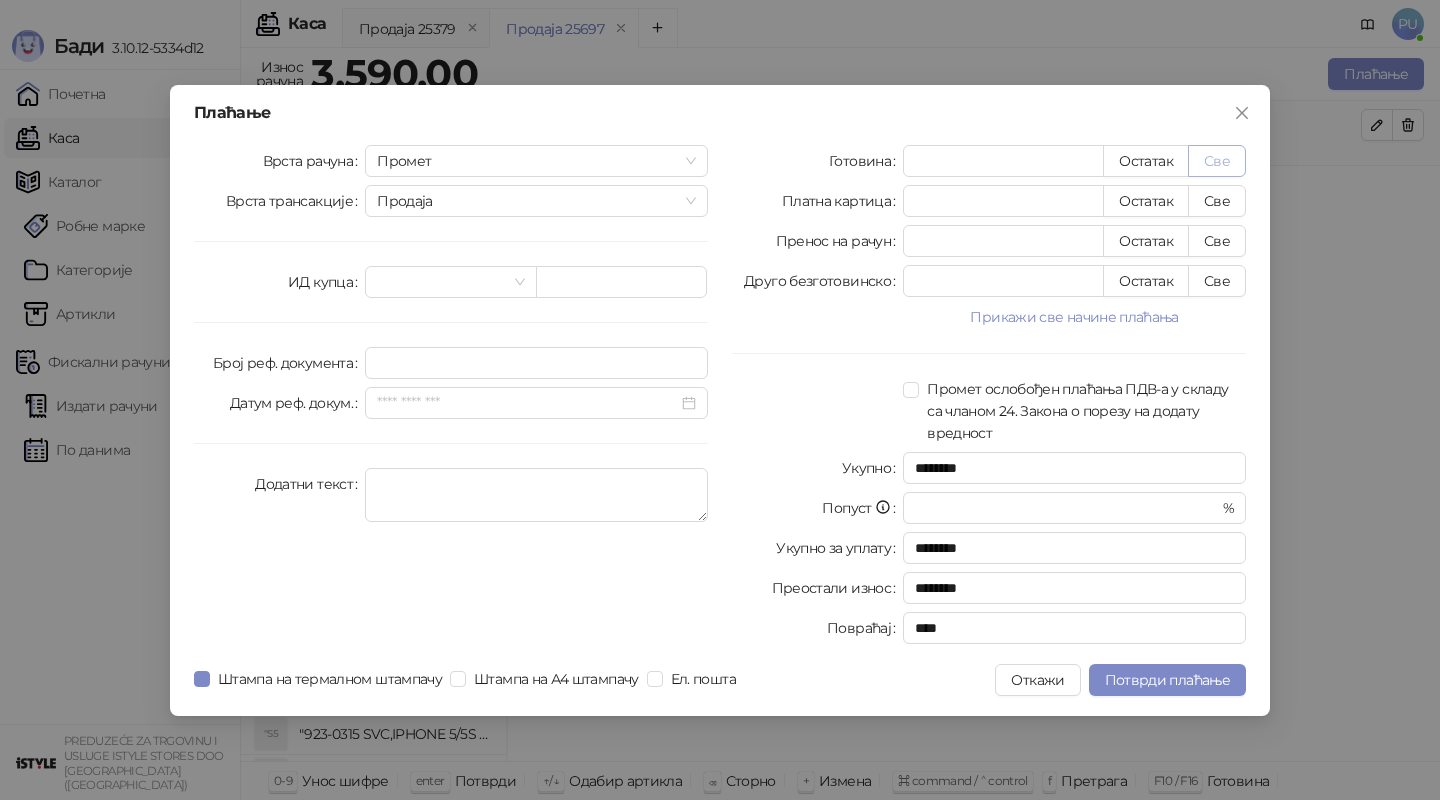 click on "Све" at bounding box center [1217, 161] 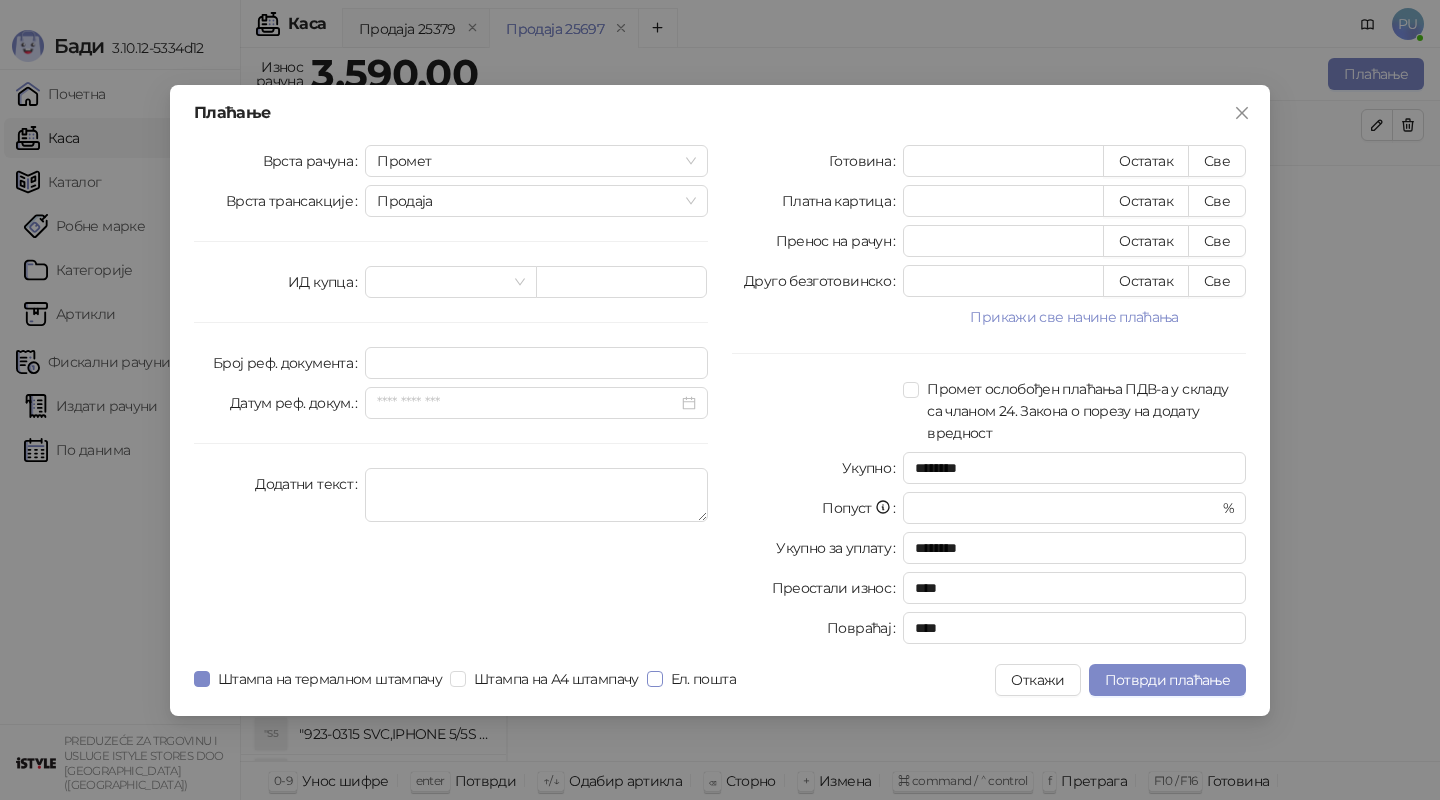 click on "Ел. пошта" at bounding box center (703, 679) 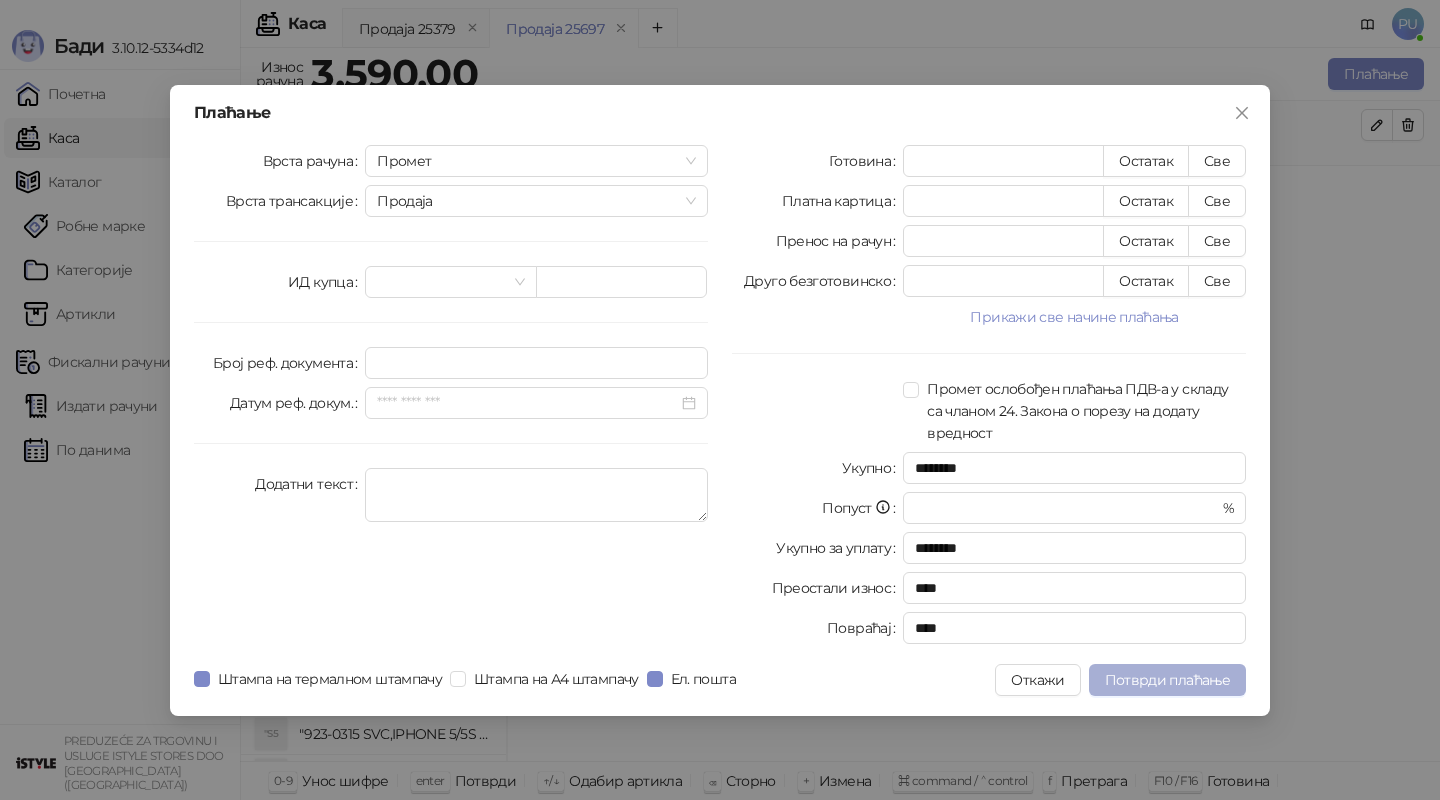 click on "Потврди плаћање" at bounding box center [1167, 680] 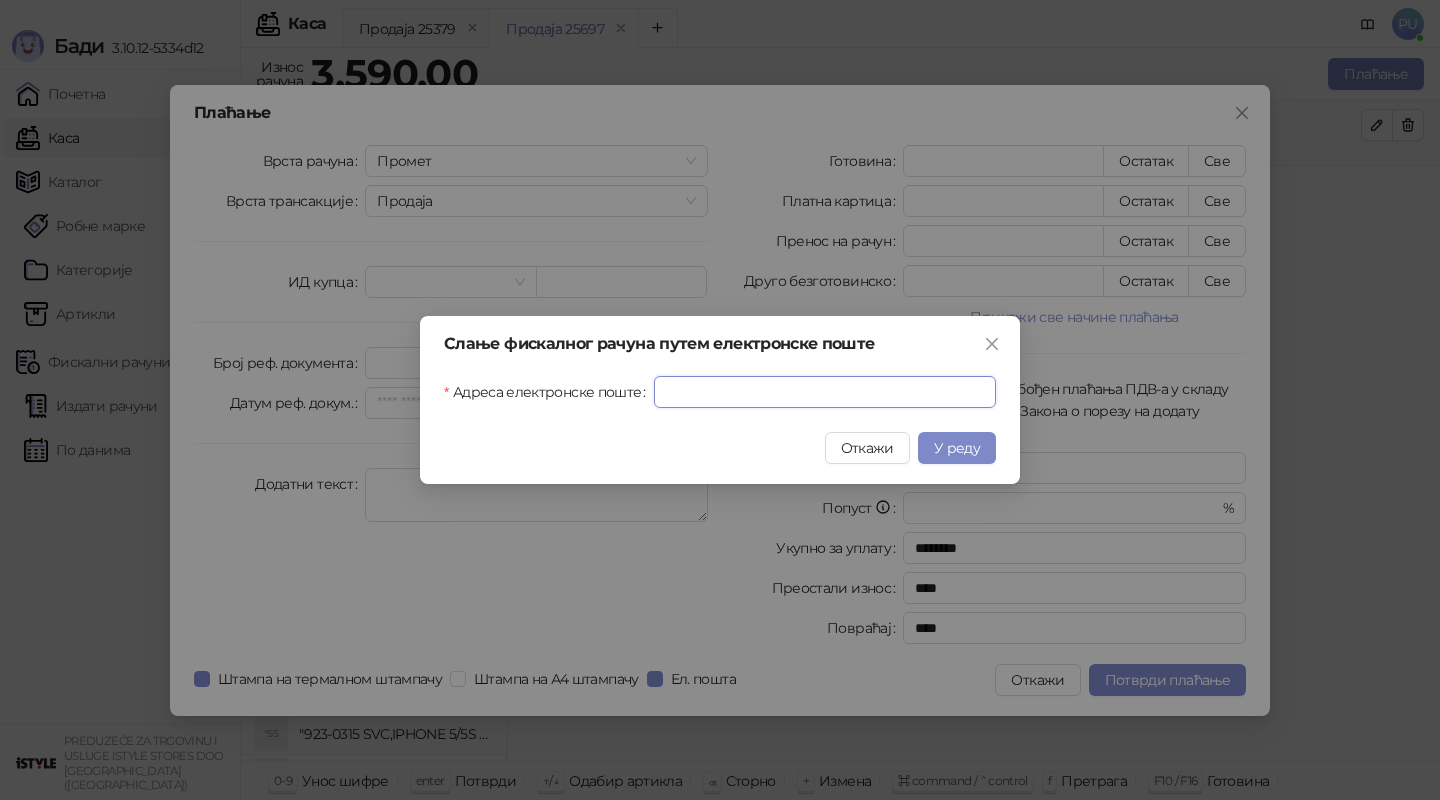 click on "Адреса електронске поште" at bounding box center (825, 392) 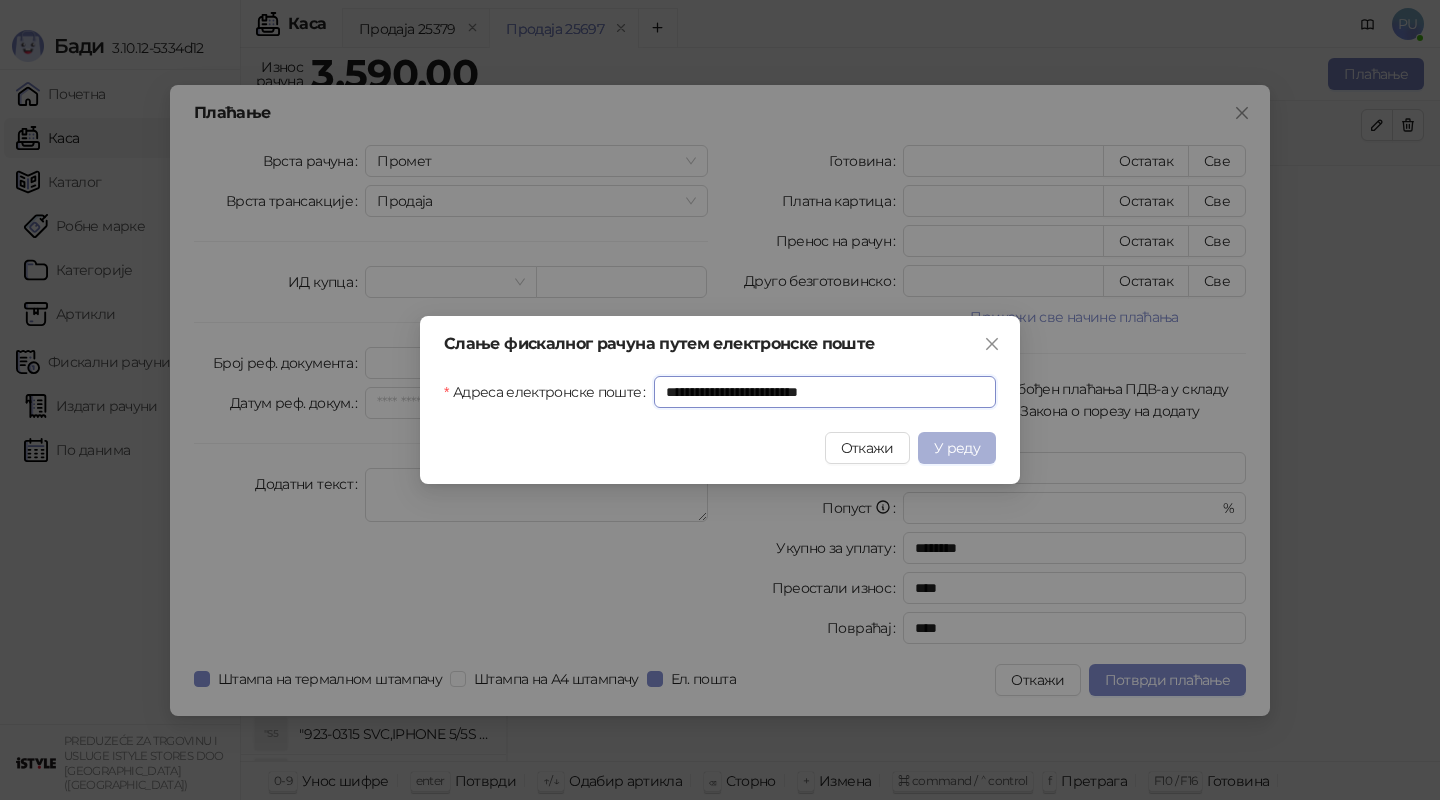 type on "**********" 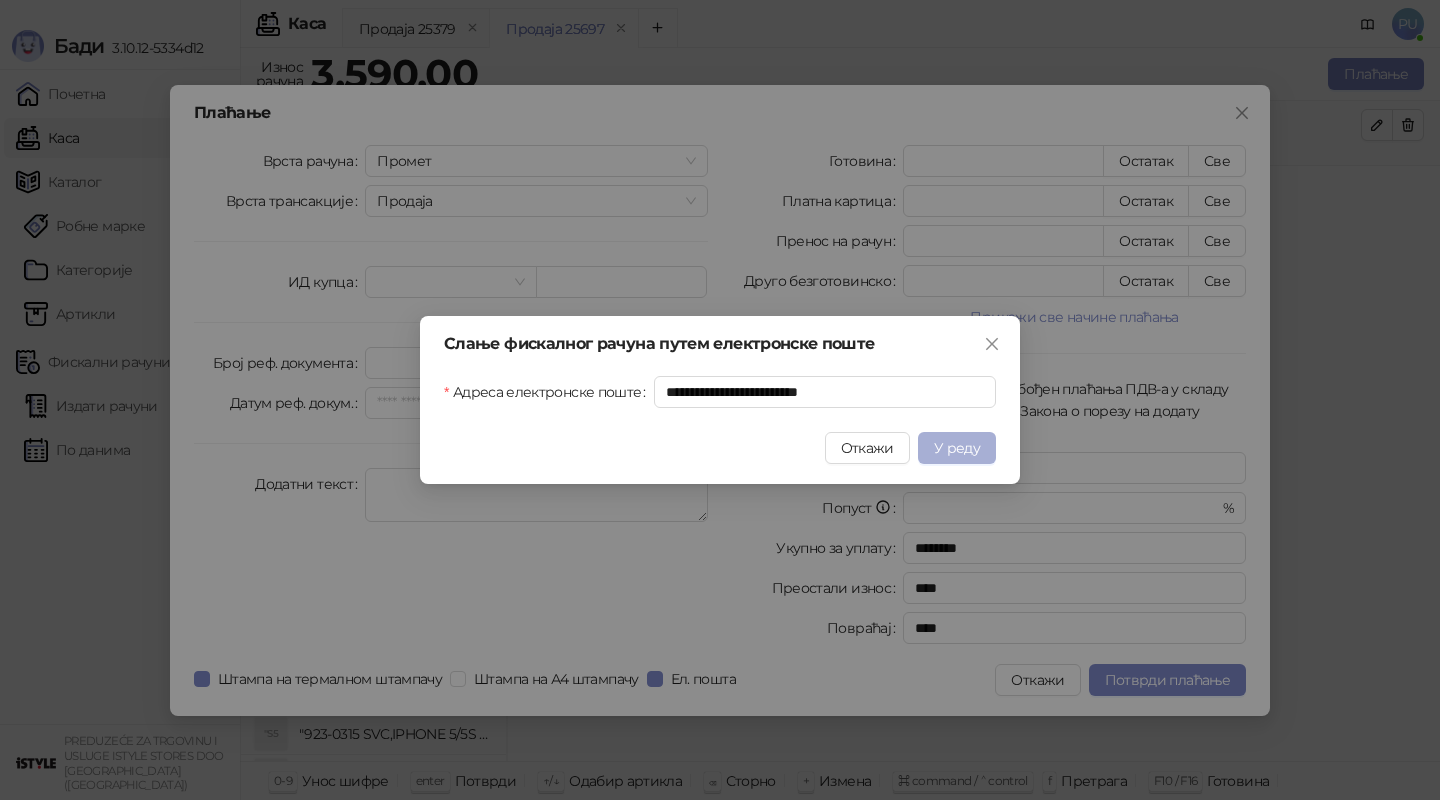 click on "У реду" at bounding box center [957, 448] 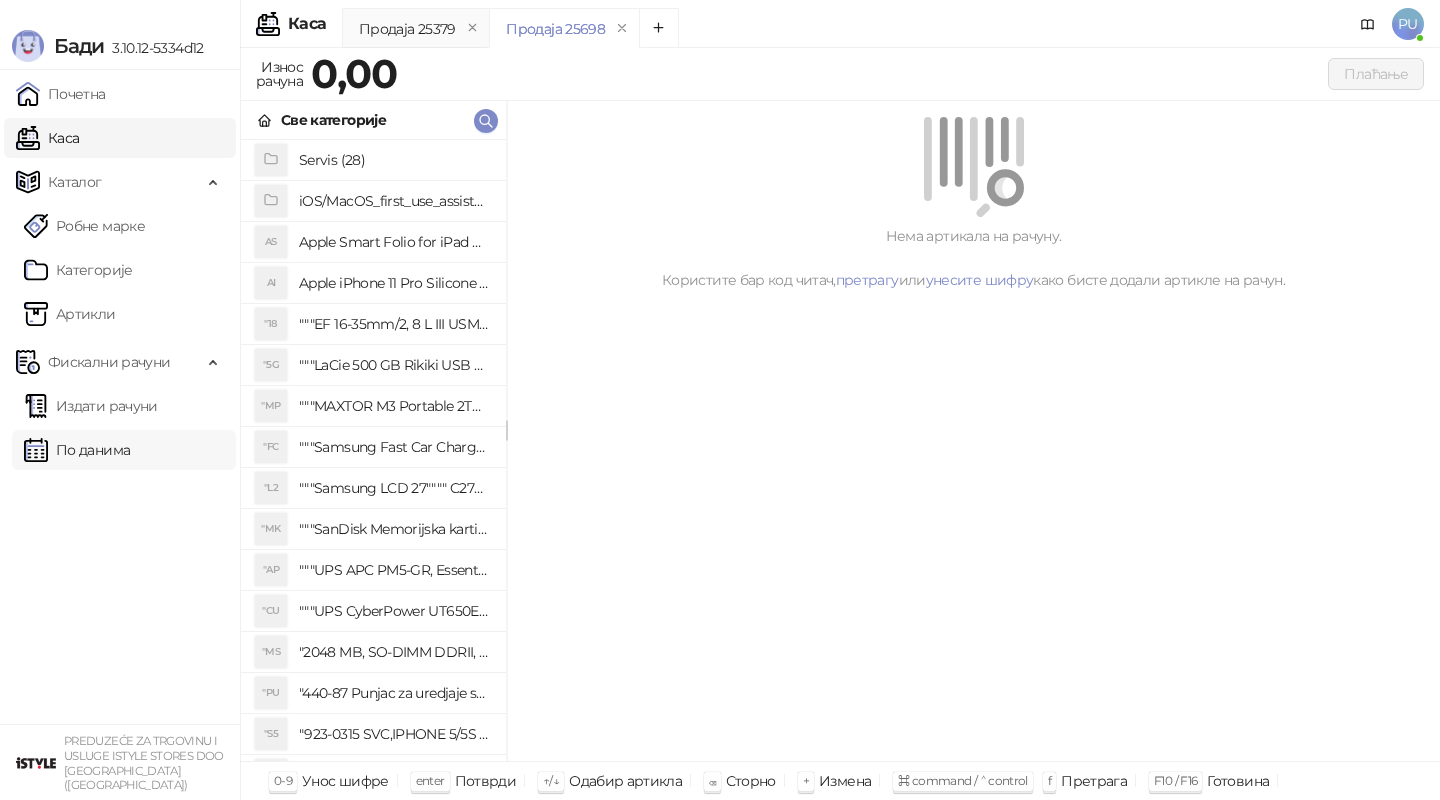 click on "По данима" at bounding box center [77, 450] 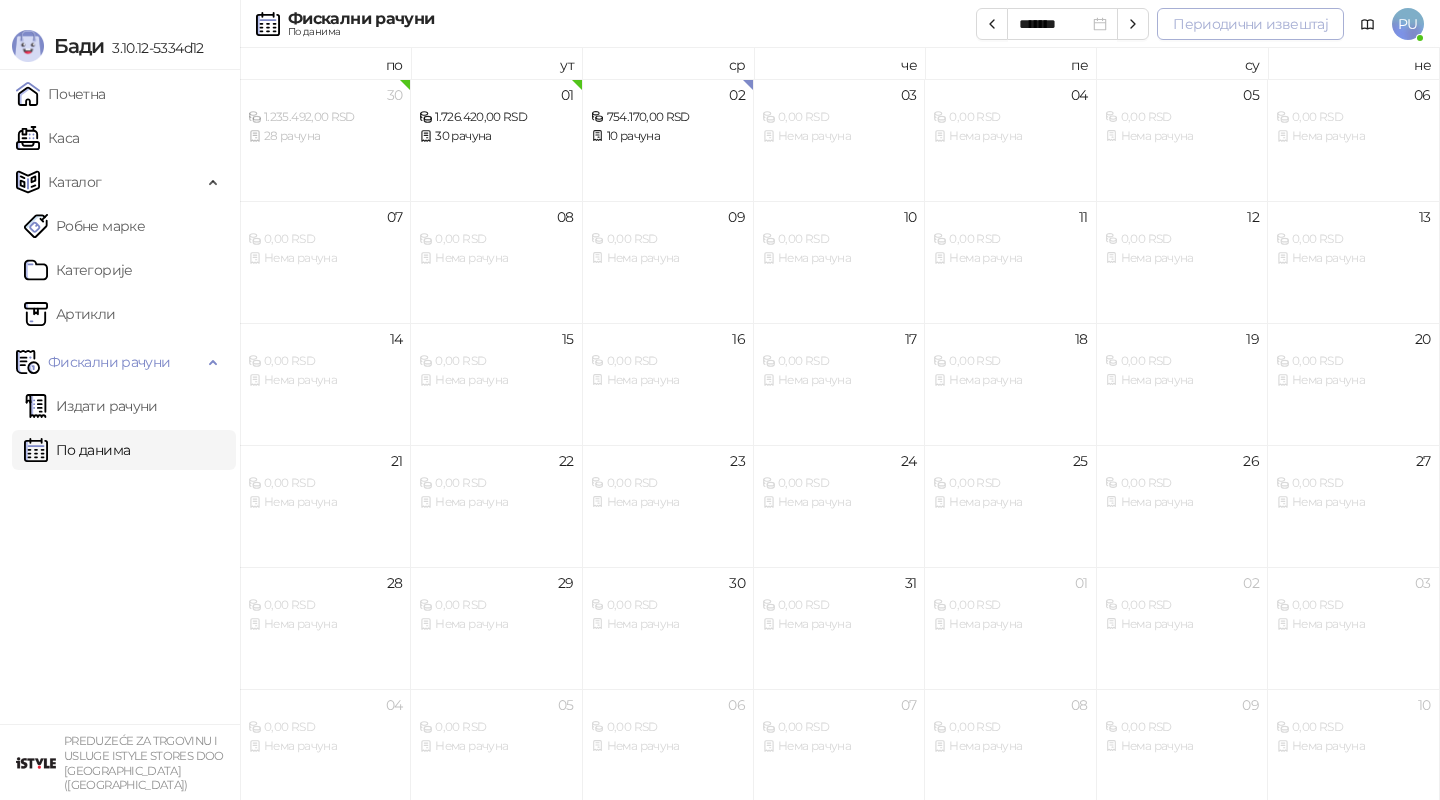 click on "Периодични извештај" at bounding box center (1250, 24) 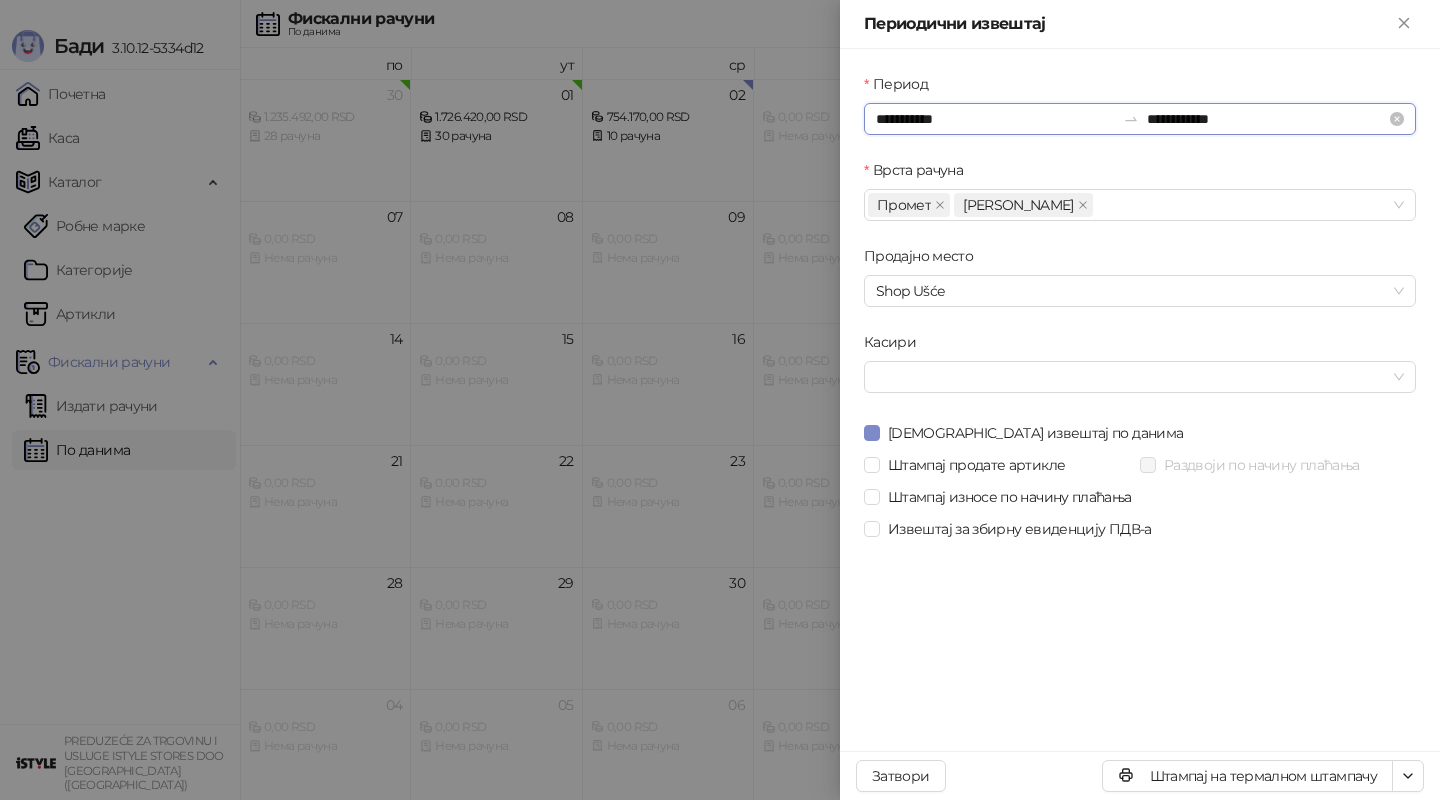 click on "**********" at bounding box center [995, 119] 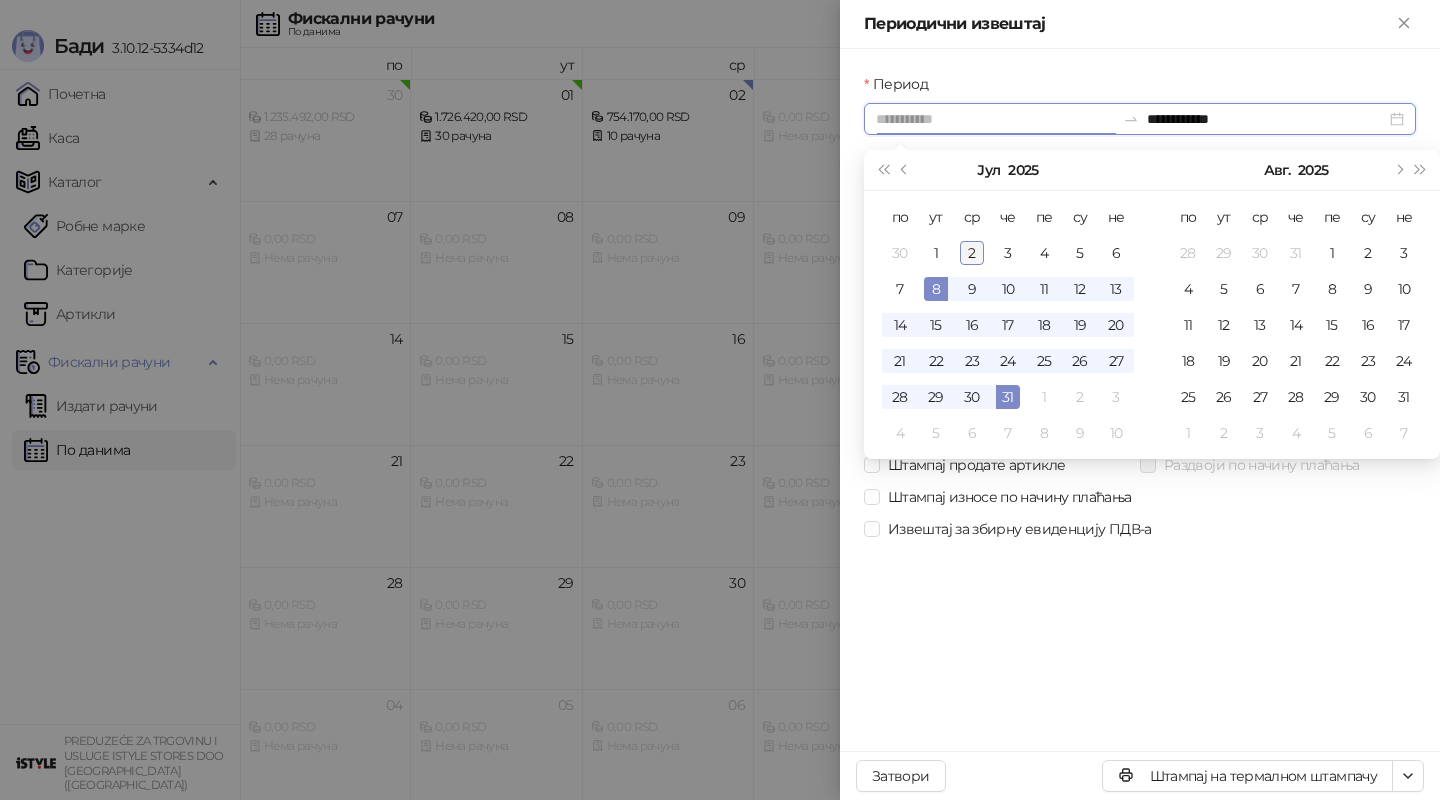 type on "**********" 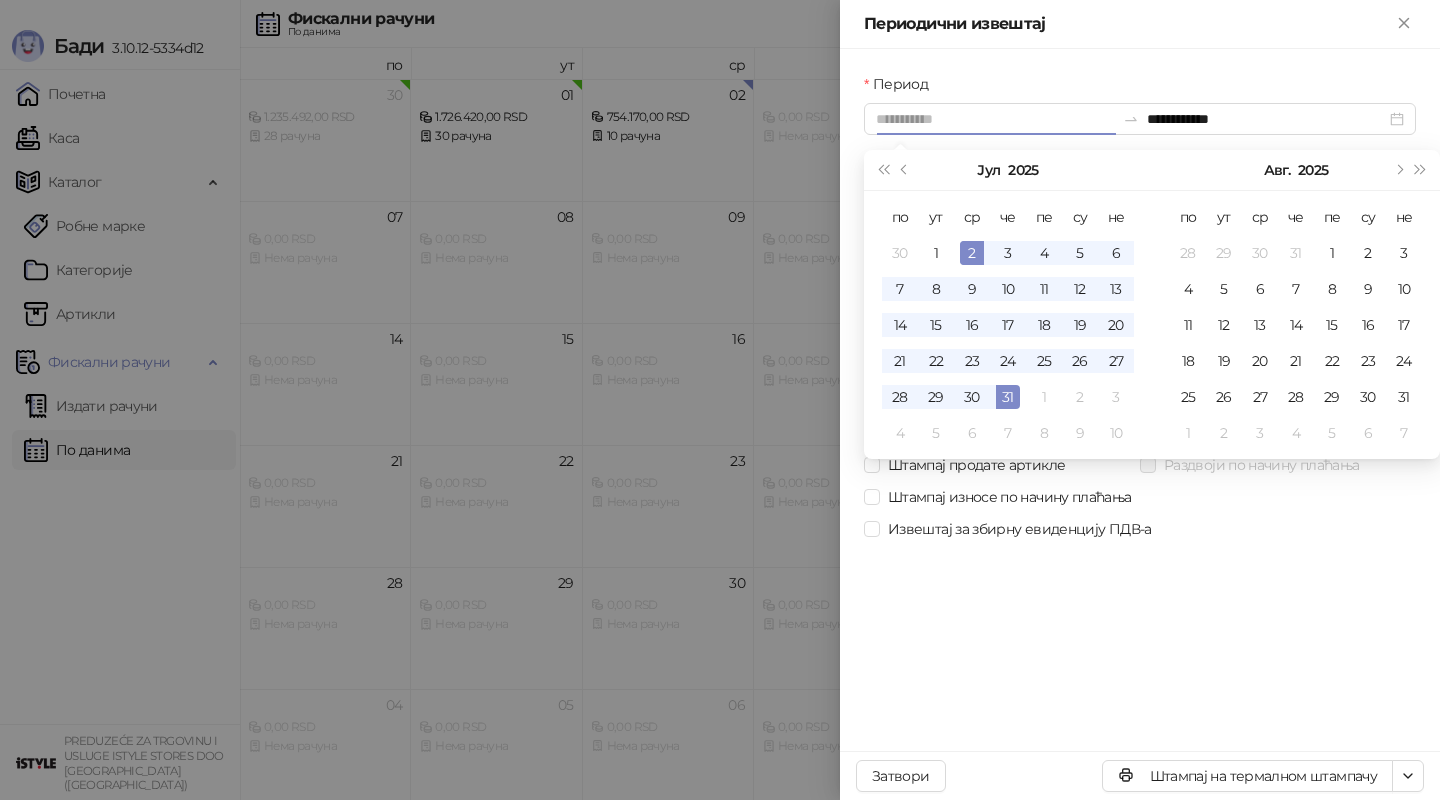 click on "2" at bounding box center [972, 253] 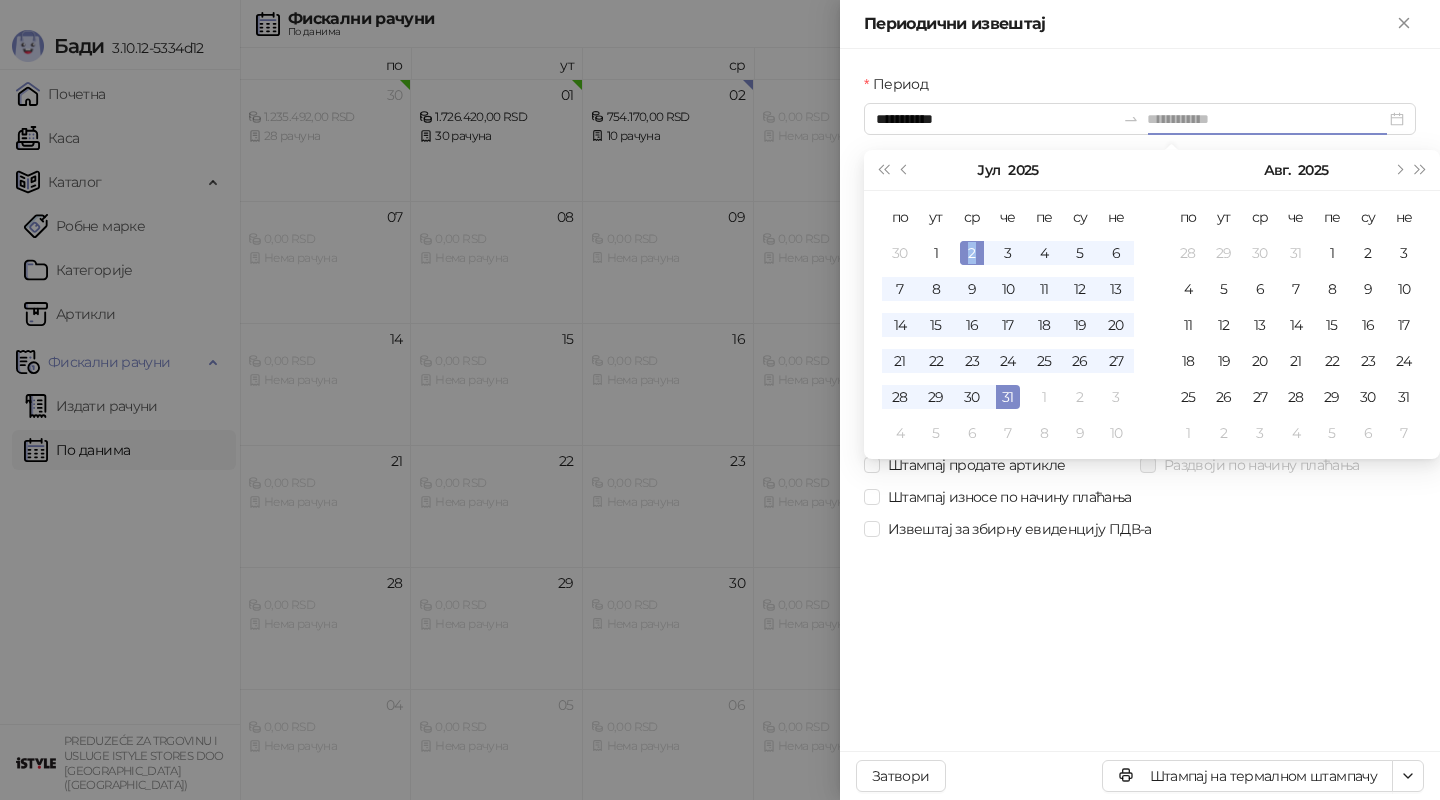 click on "2" at bounding box center [972, 253] 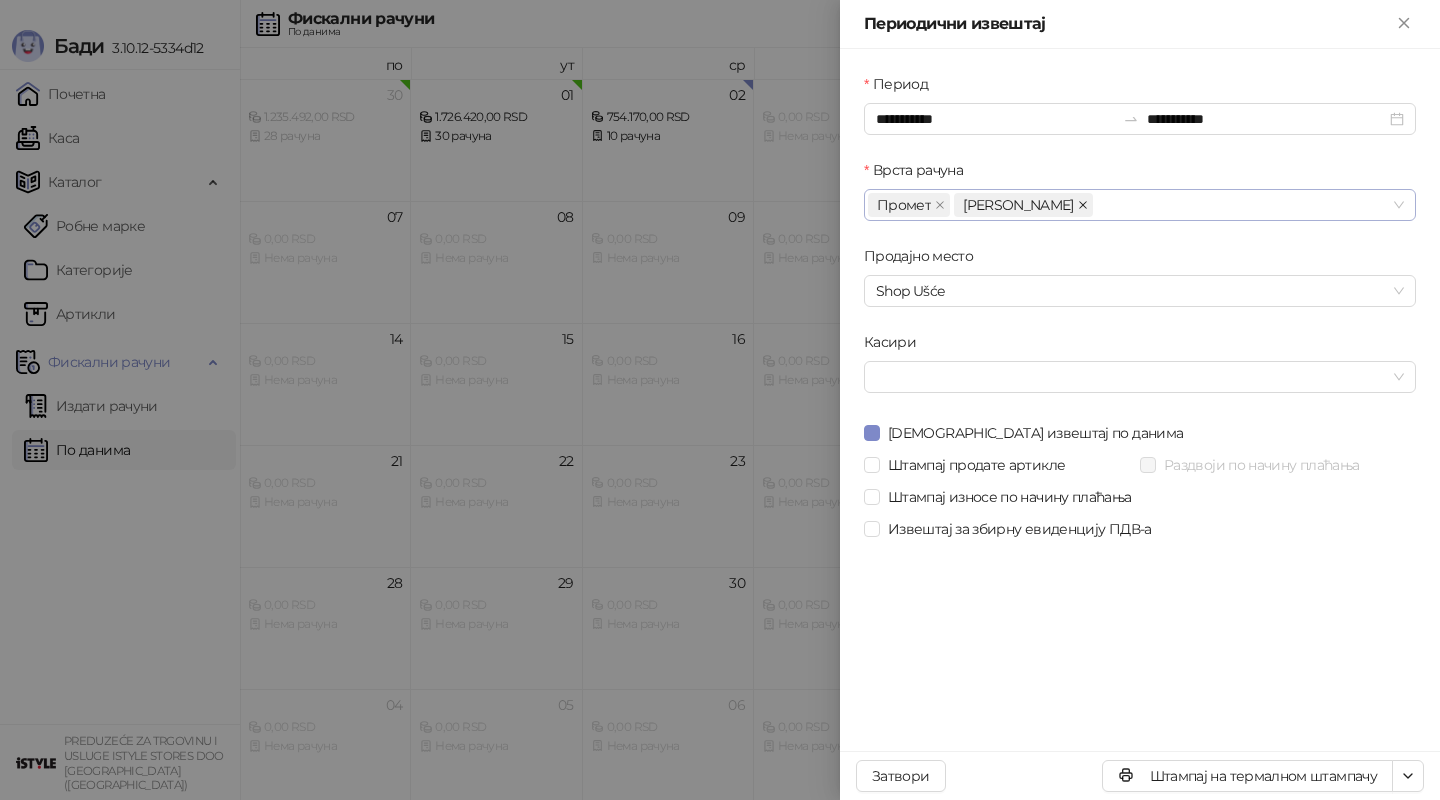 click 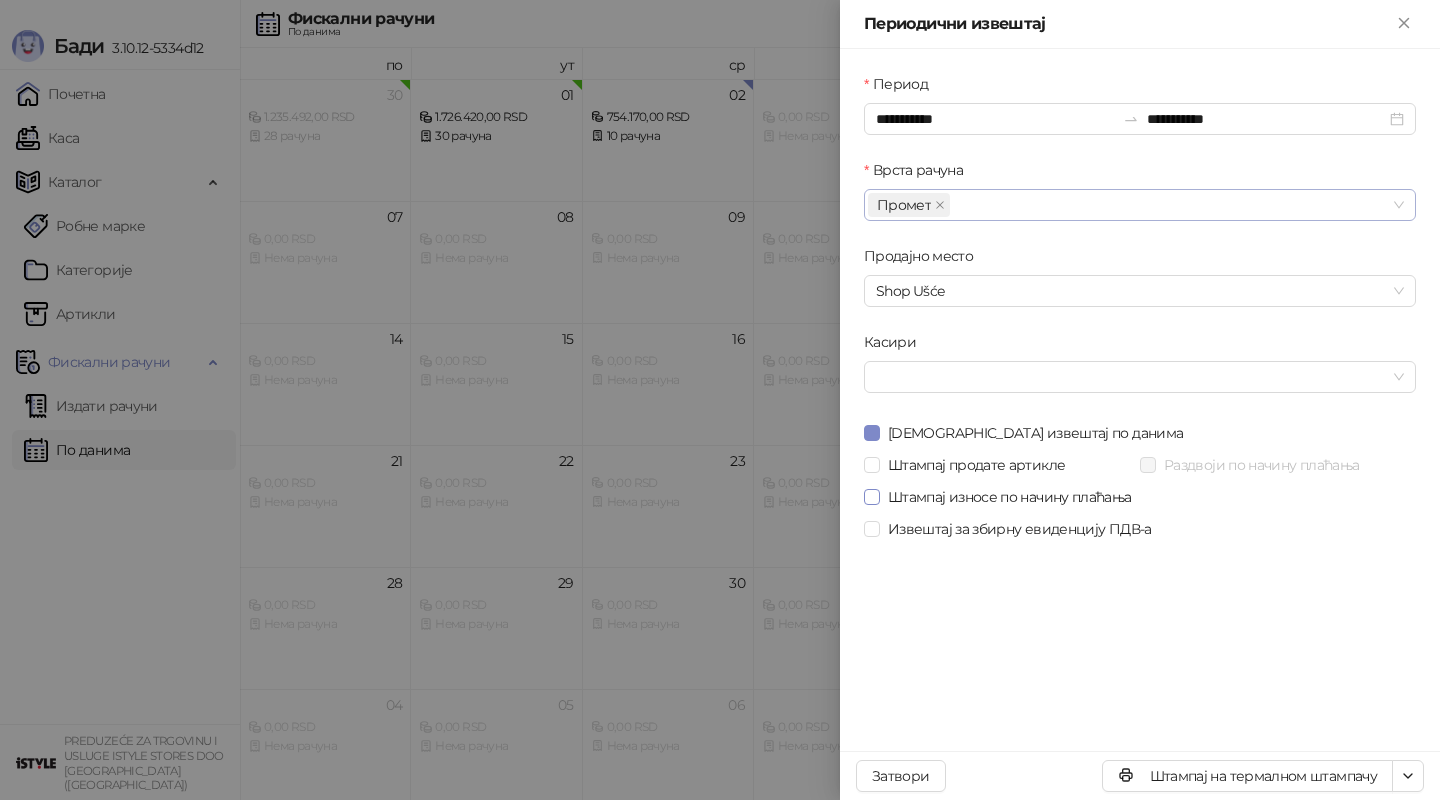 click on "Штампај износе по начину плаћања" at bounding box center [1010, 497] 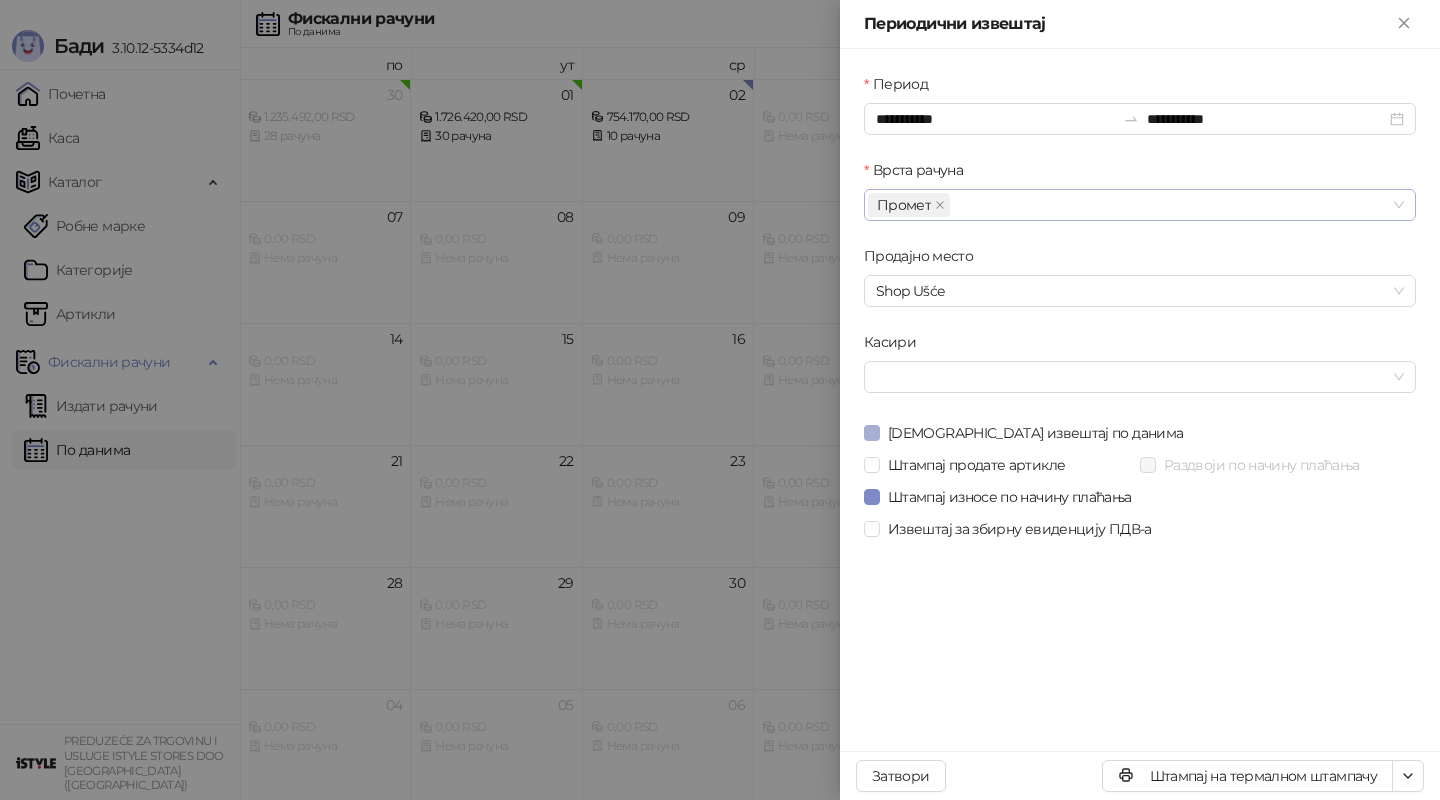 click on "[DEMOGRAPHIC_DATA] извештај по данима" at bounding box center (1035, 433) 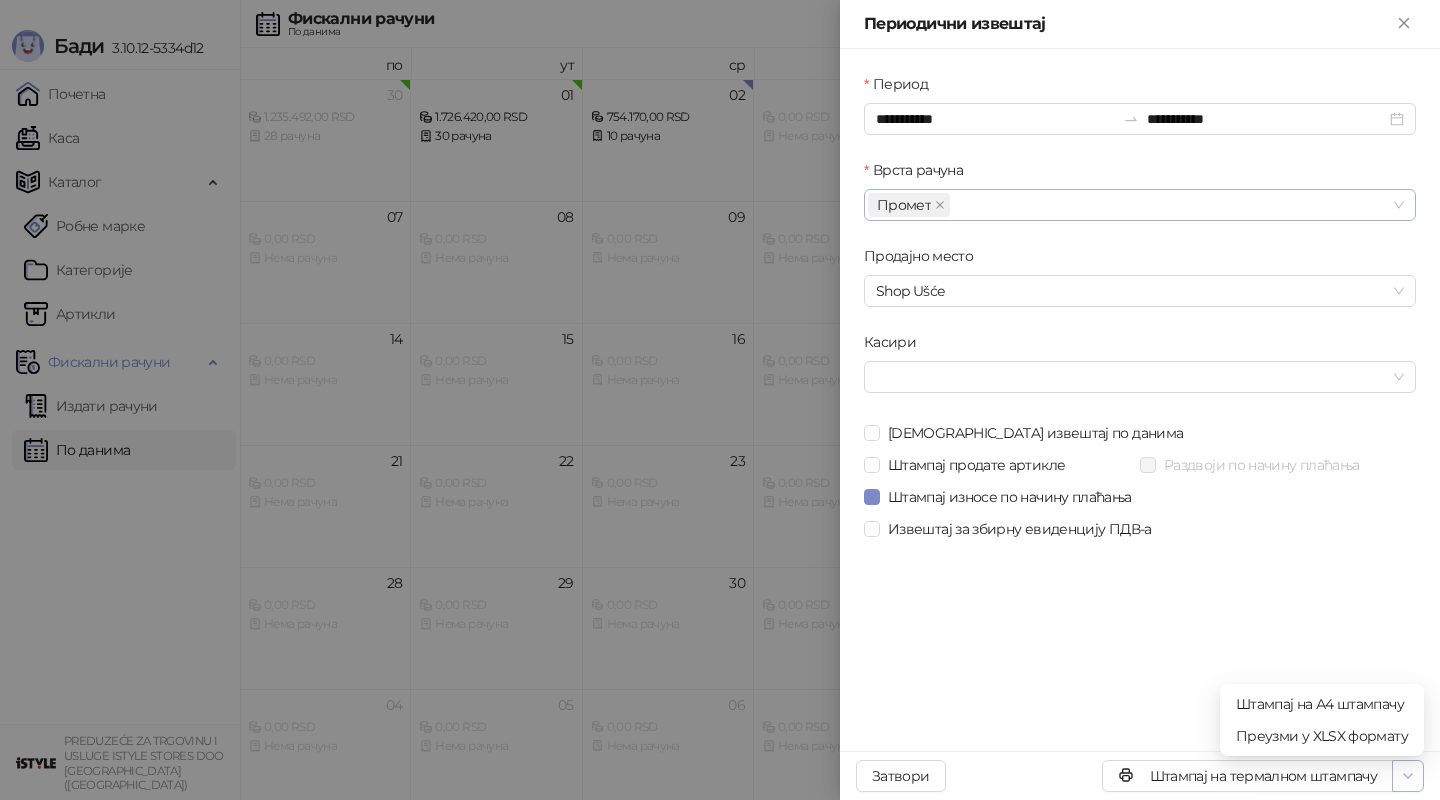 click 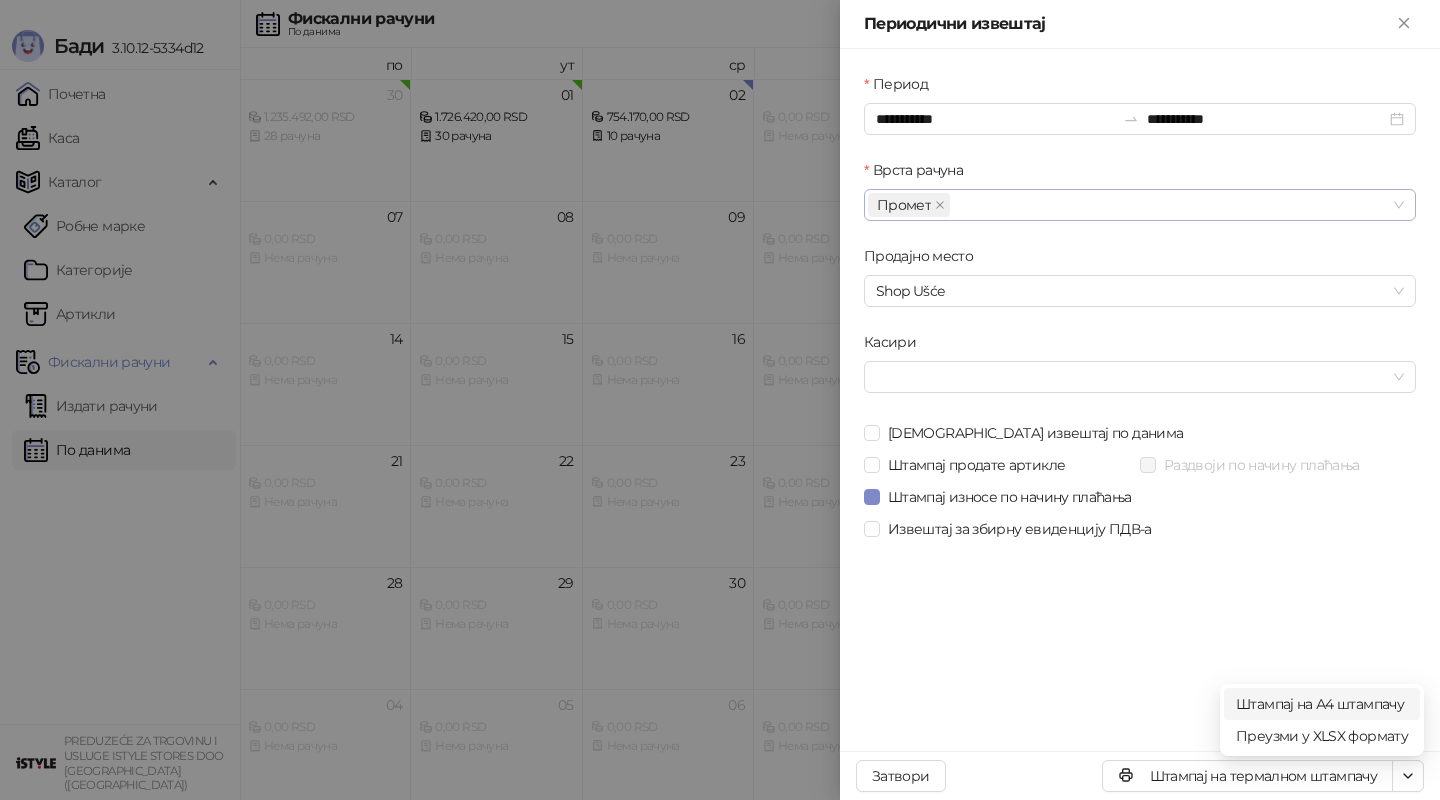 click on "Штампај на А4 штампачу" at bounding box center (1322, 704) 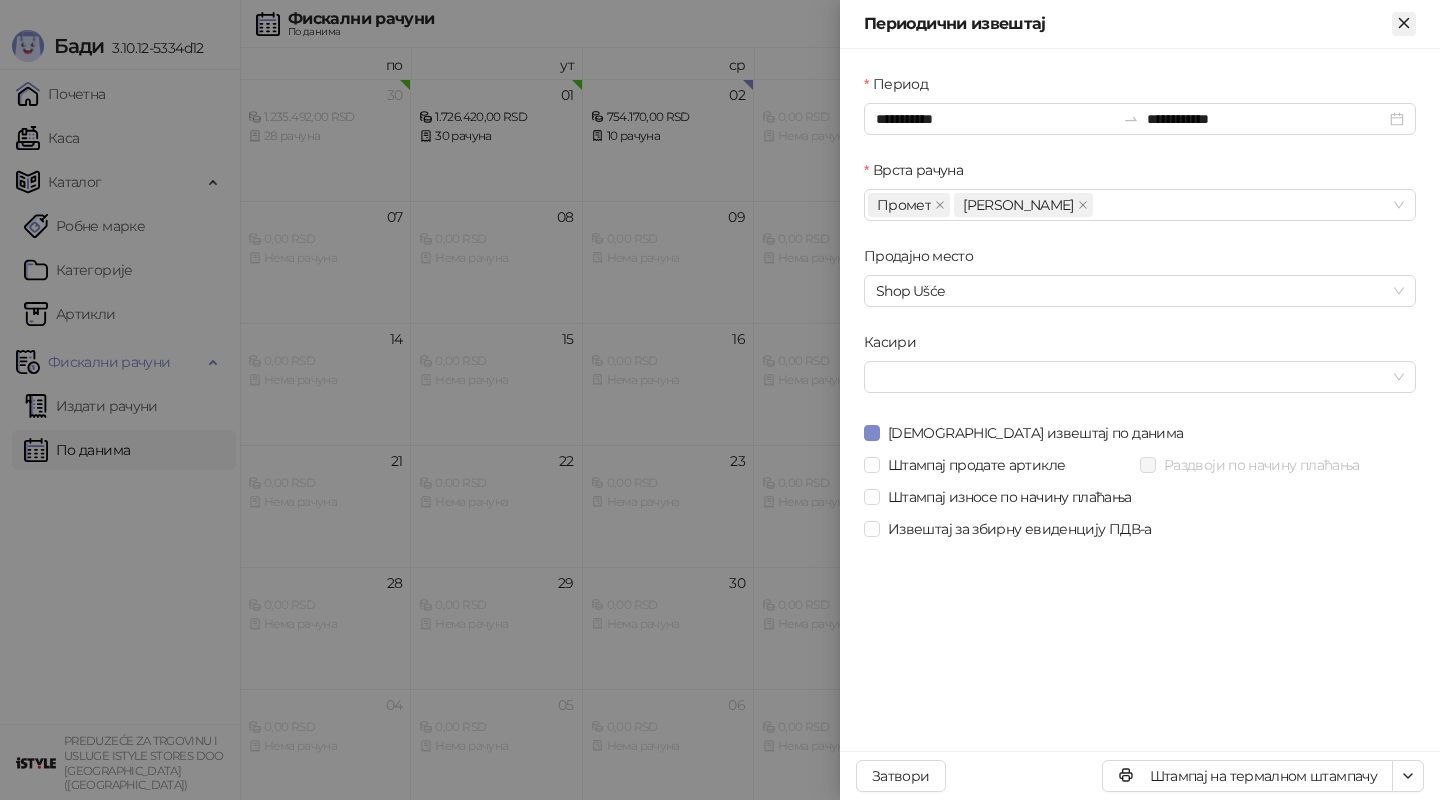 click 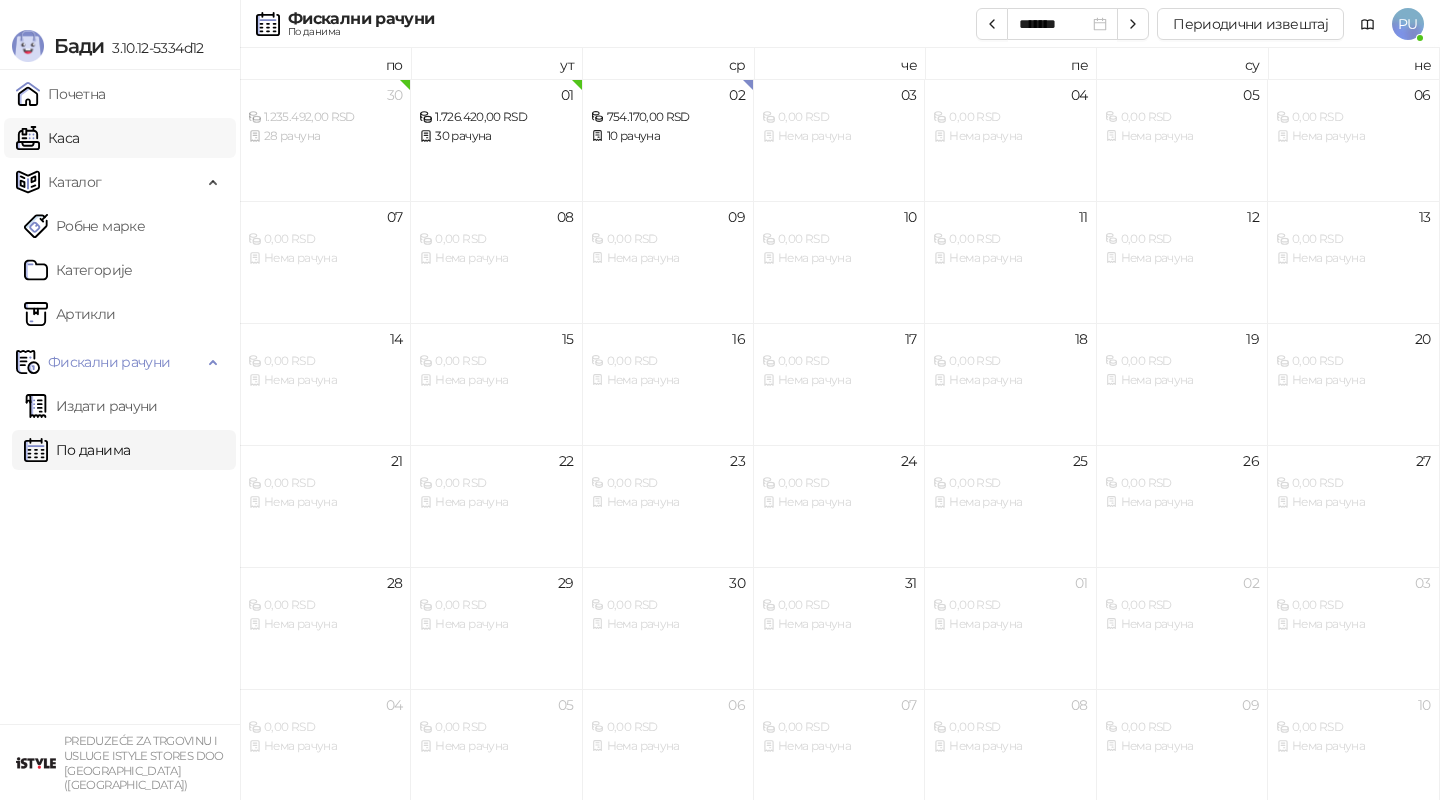 click on "Каса" at bounding box center (47, 138) 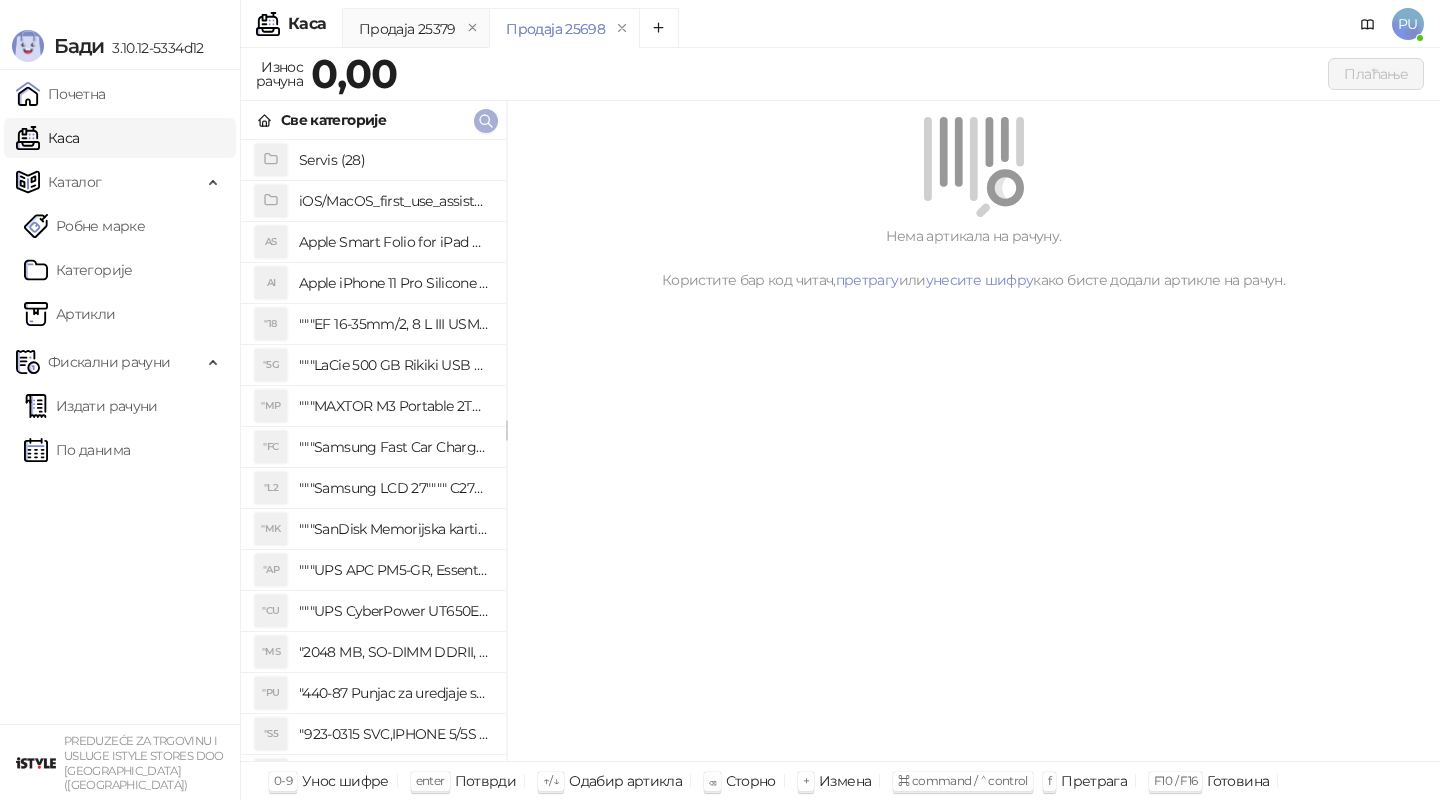 click 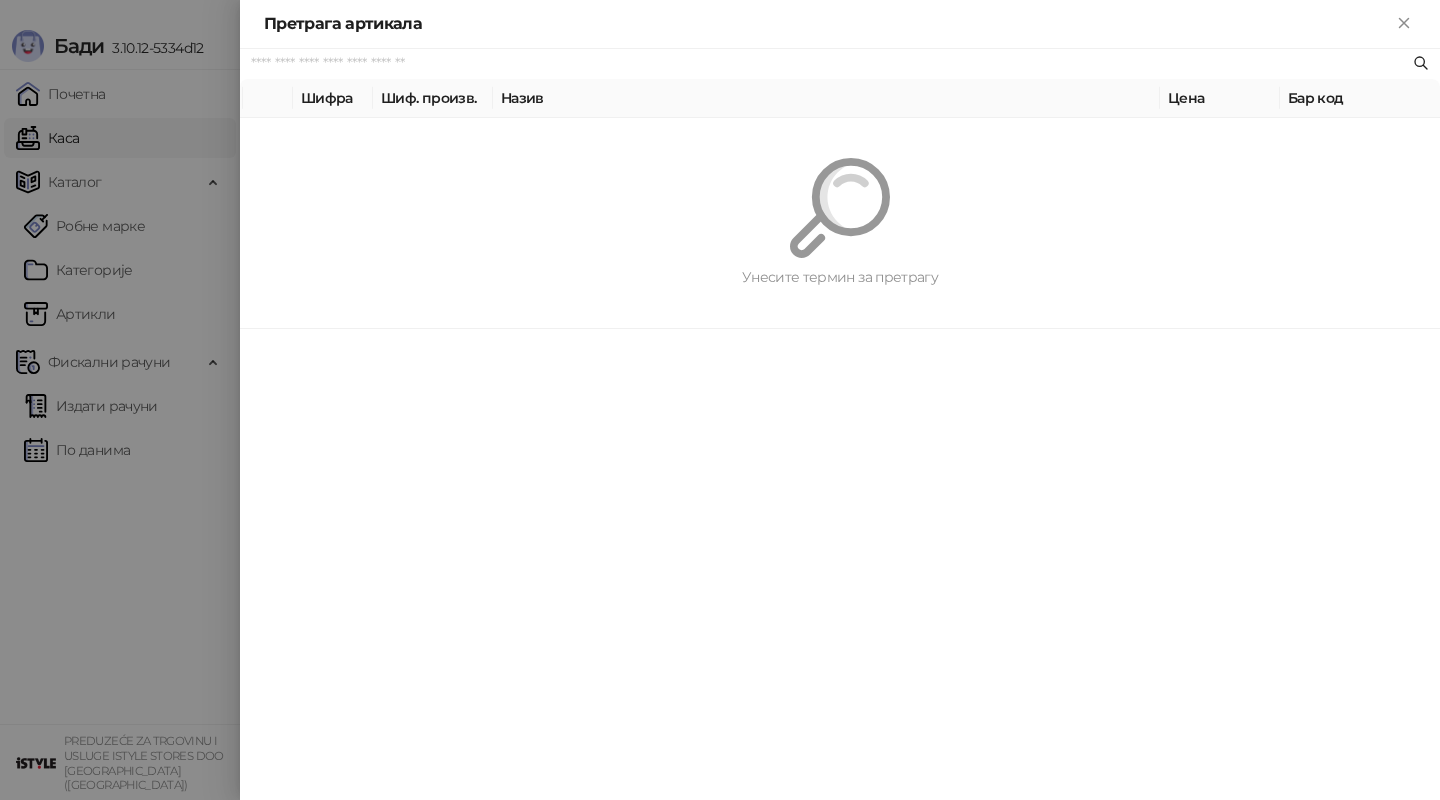 paste on "*********" 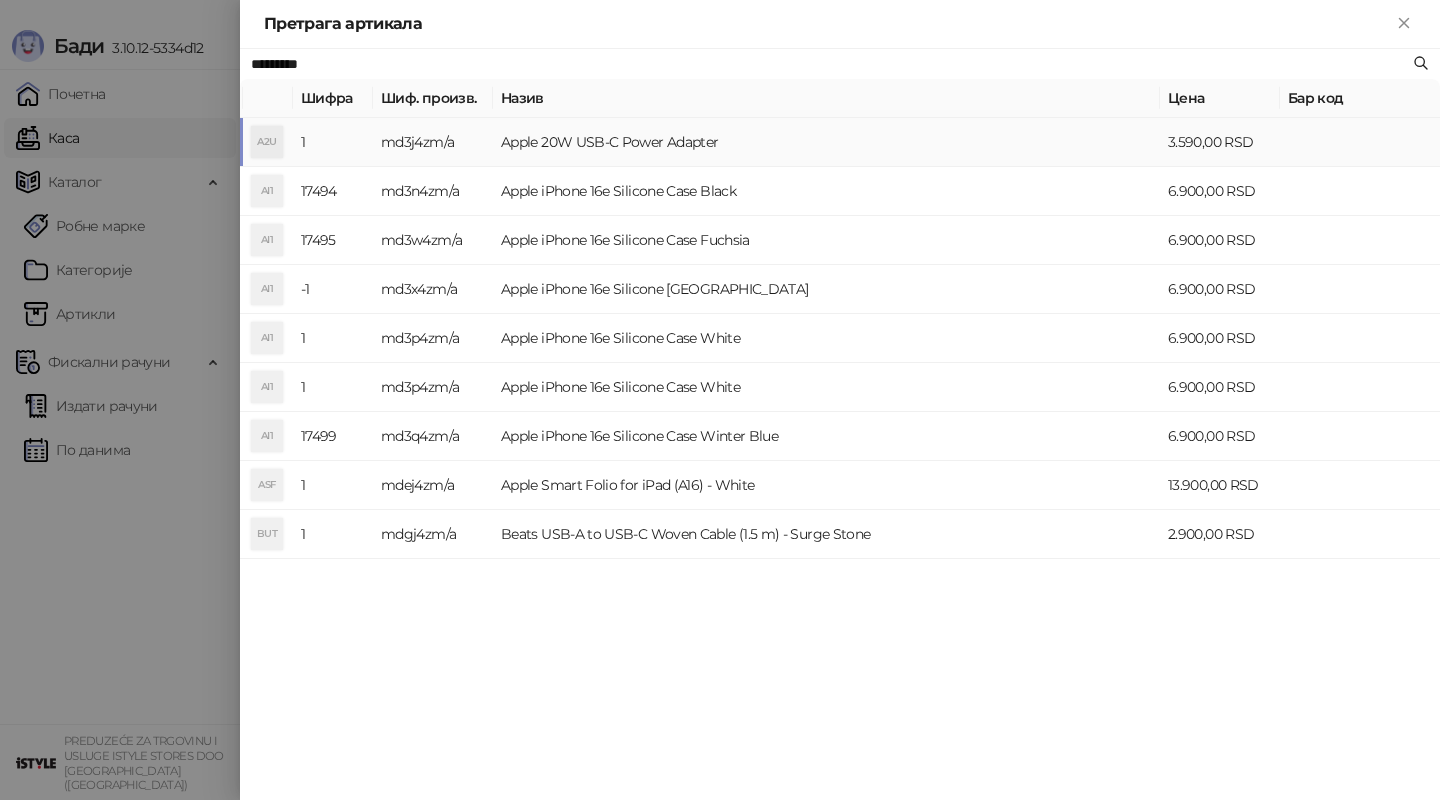 click on "Apple 20W USB-C Power Adapter" at bounding box center (826, 142) 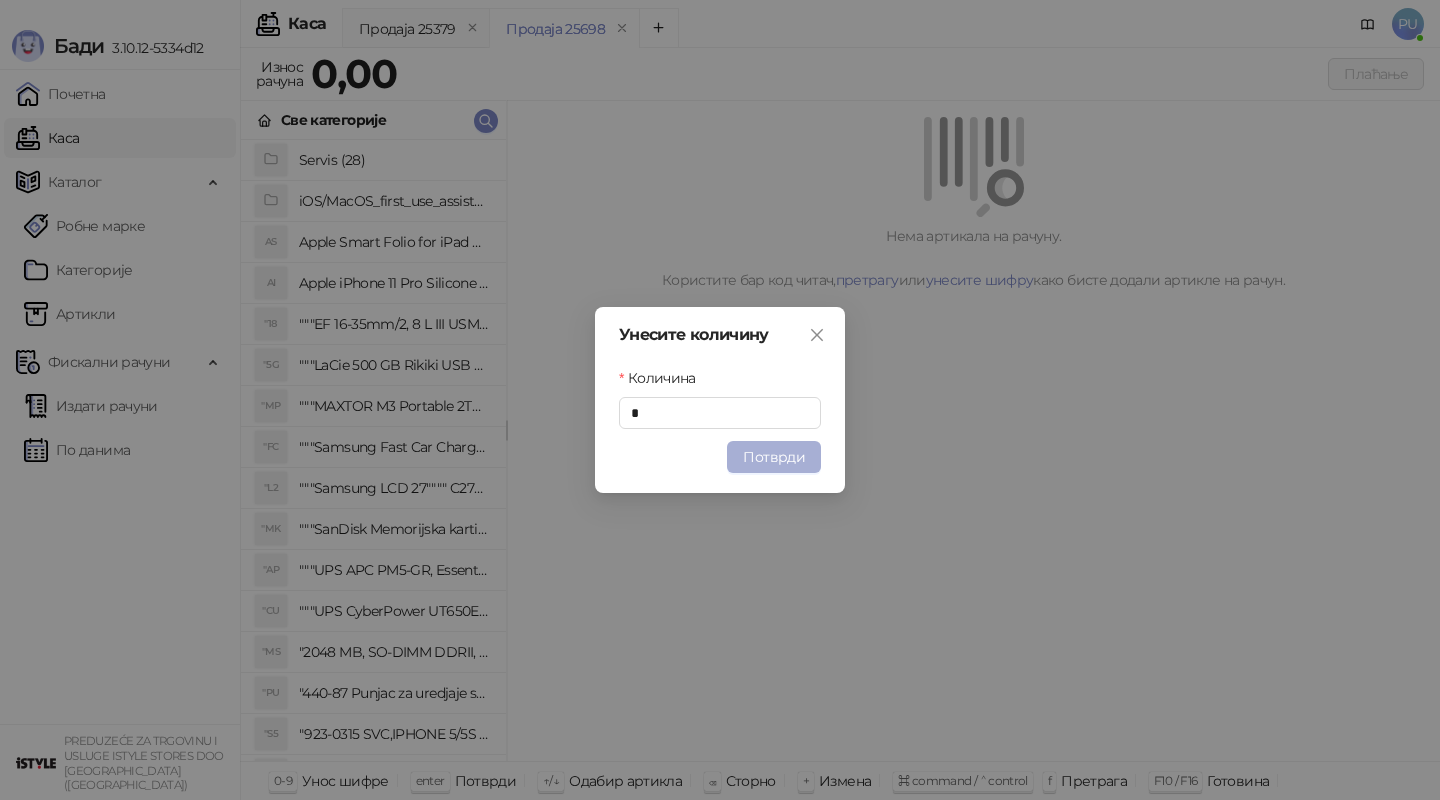 click on "Потврди" at bounding box center [774, 457] 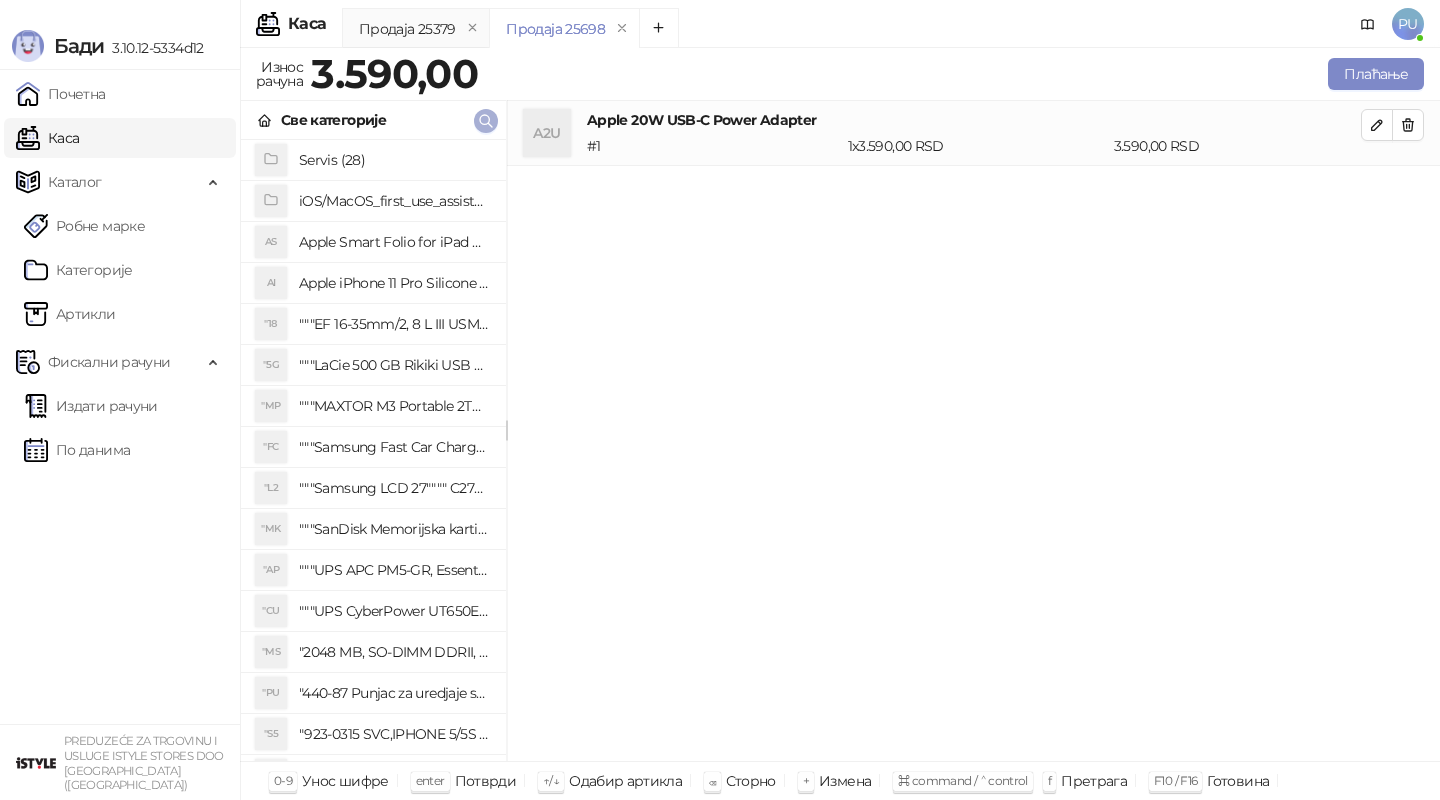click 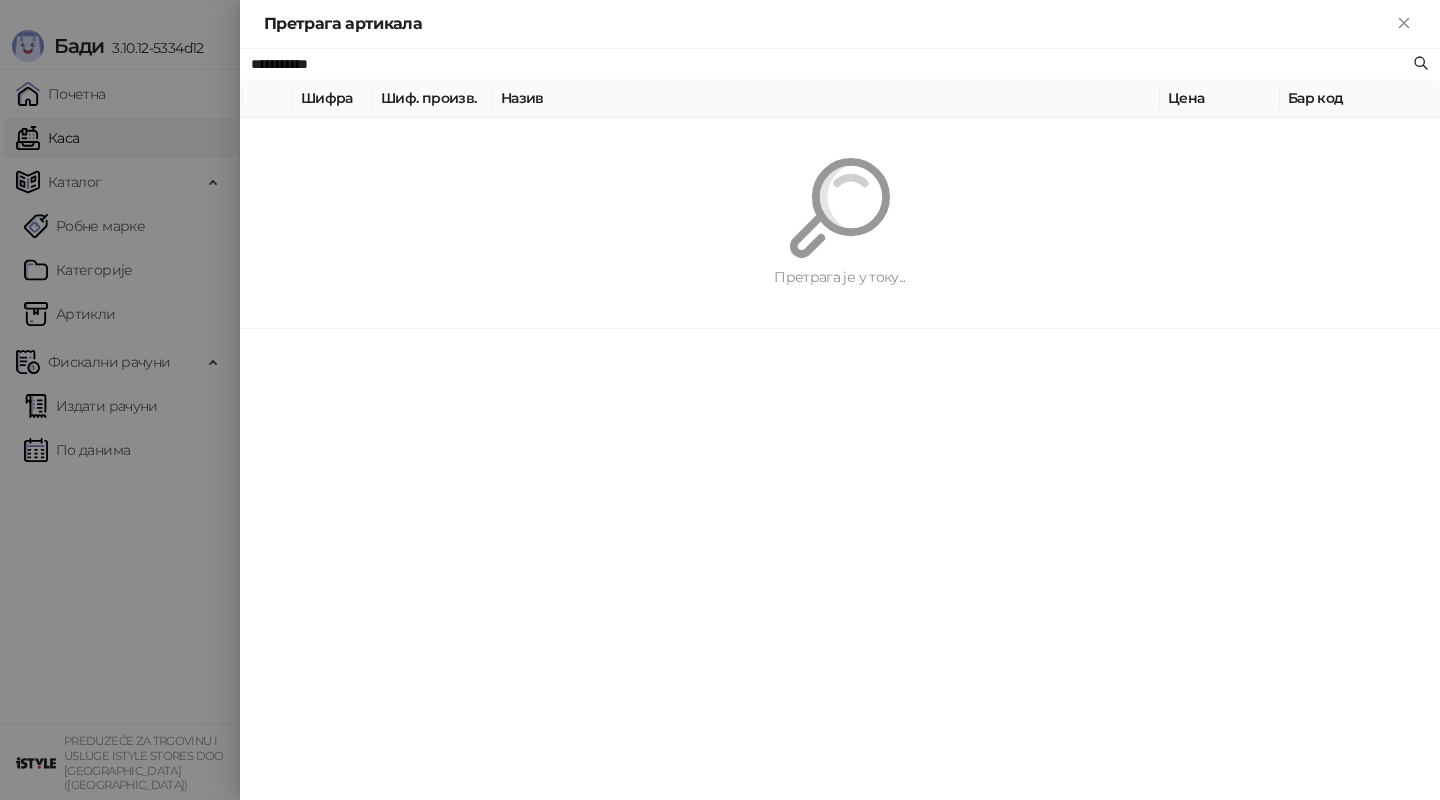 type on "**********" 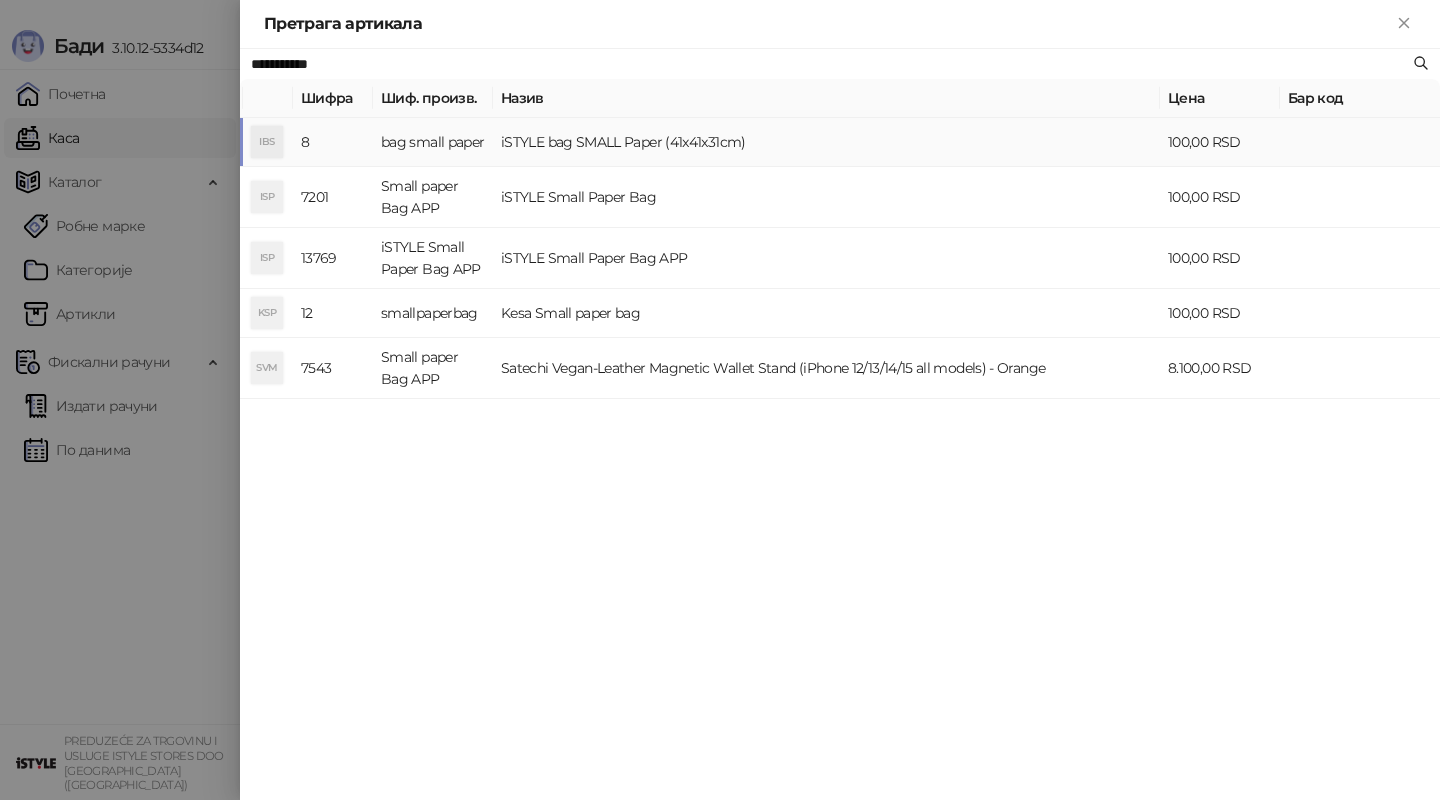click on "iSTYLE bag SMALL Paper (41x41x31cm)" at bounding box center (826, 142) 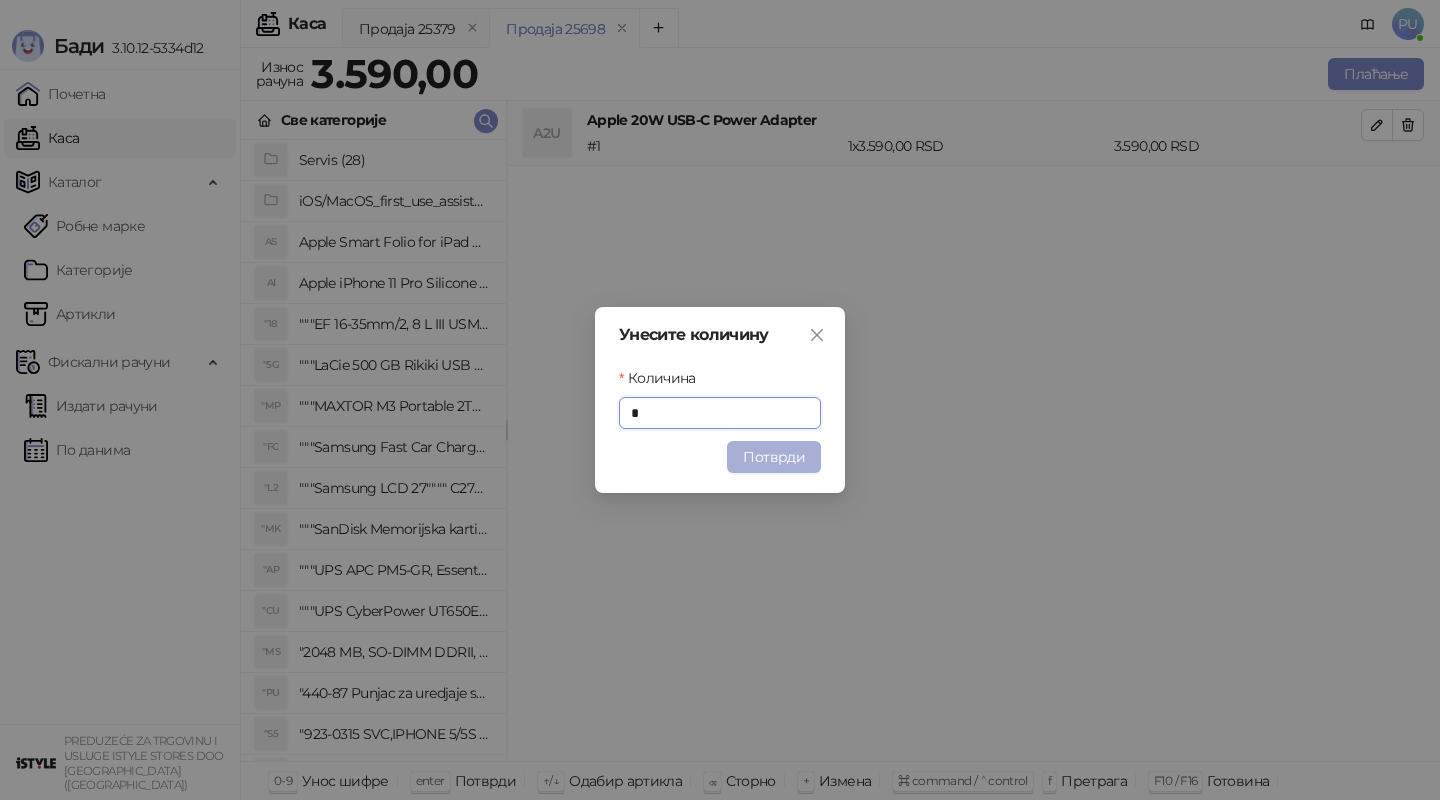 click on "Потврди" at bounding box center (774, 457) 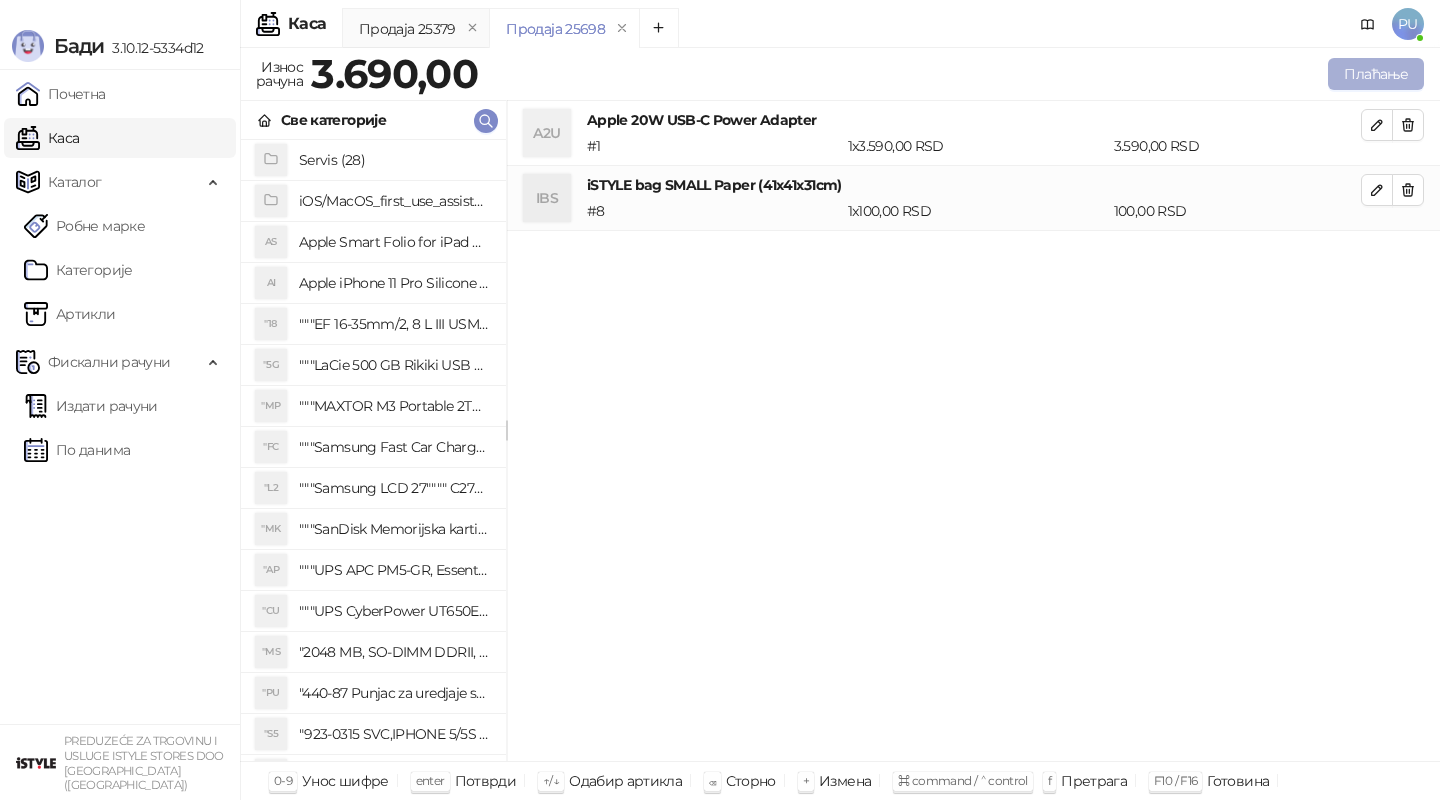 click on "Плаћање" at bounding box center [1376, 74] 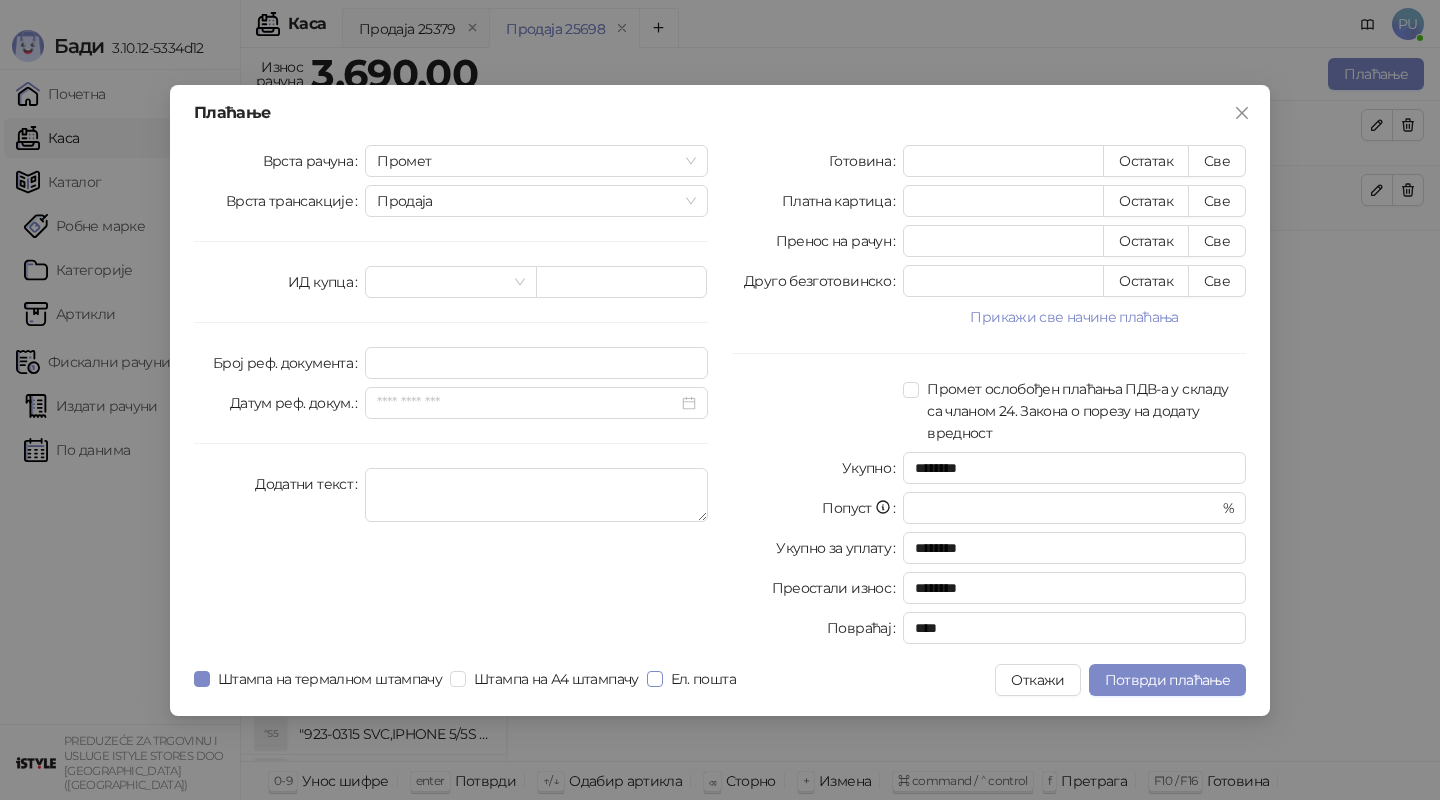 click on "Ел. пошта" at bounding box center (703, 679) 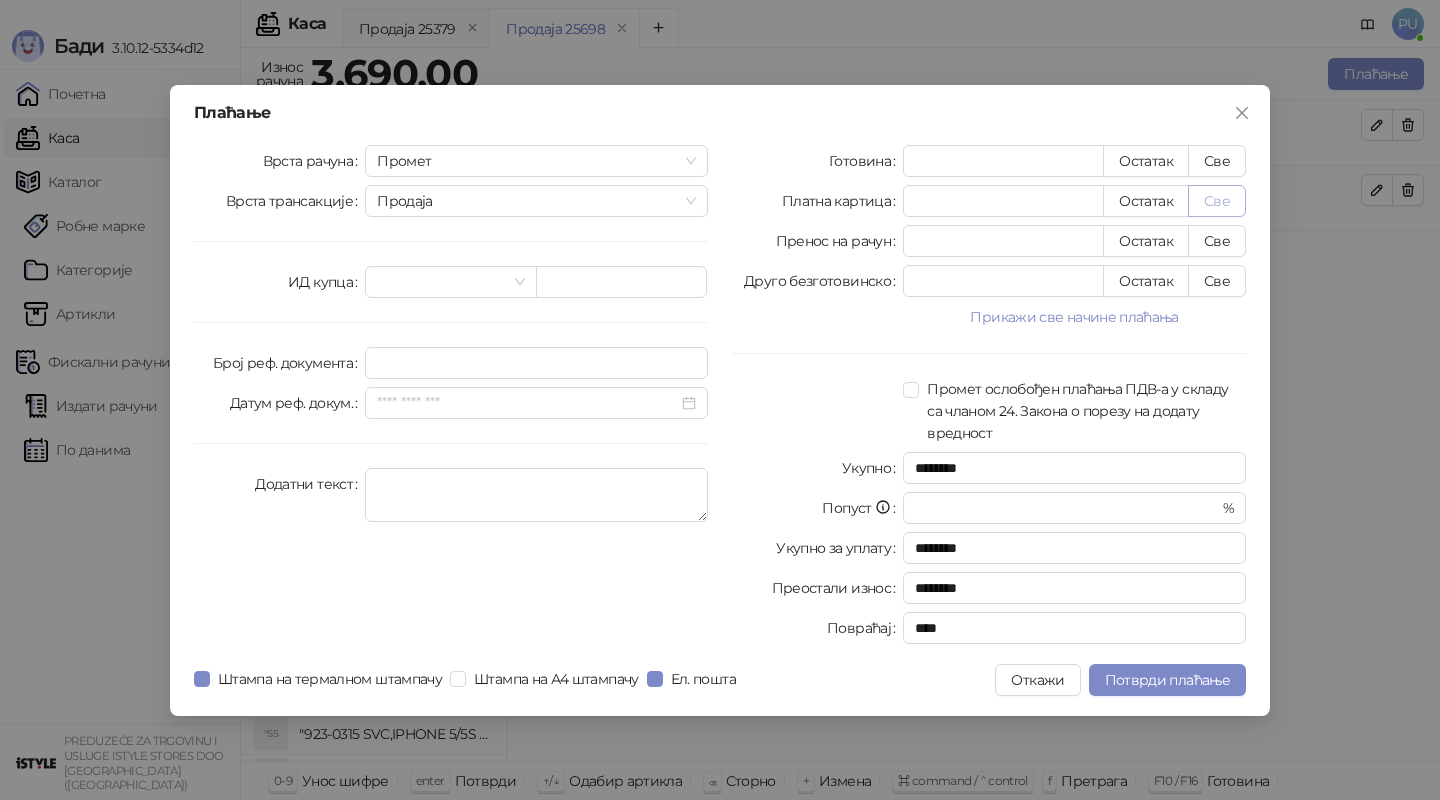 click on "Све" at bounding box center (1217, 201) 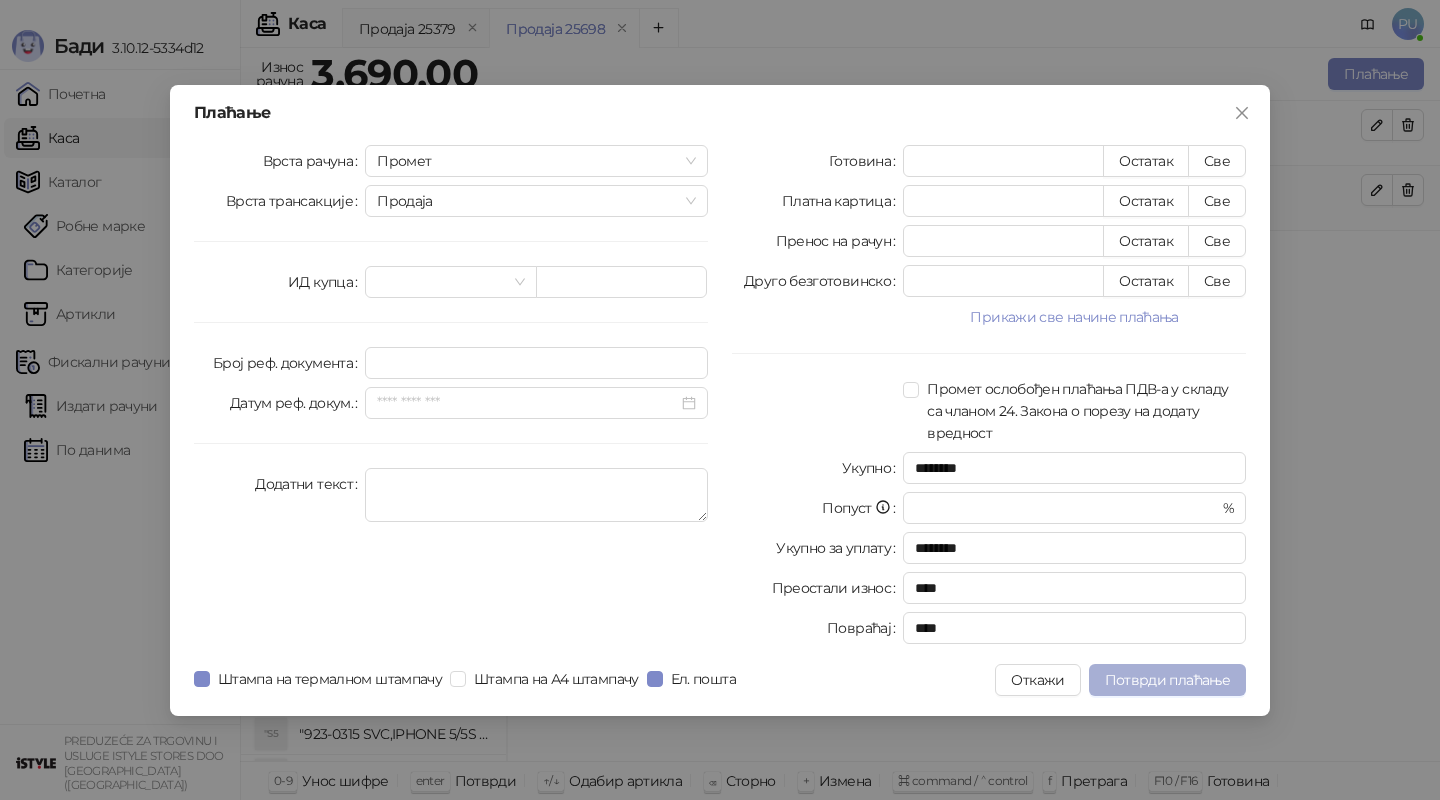 click on "Потврди плаћање" at bounding box center (1167, 680) 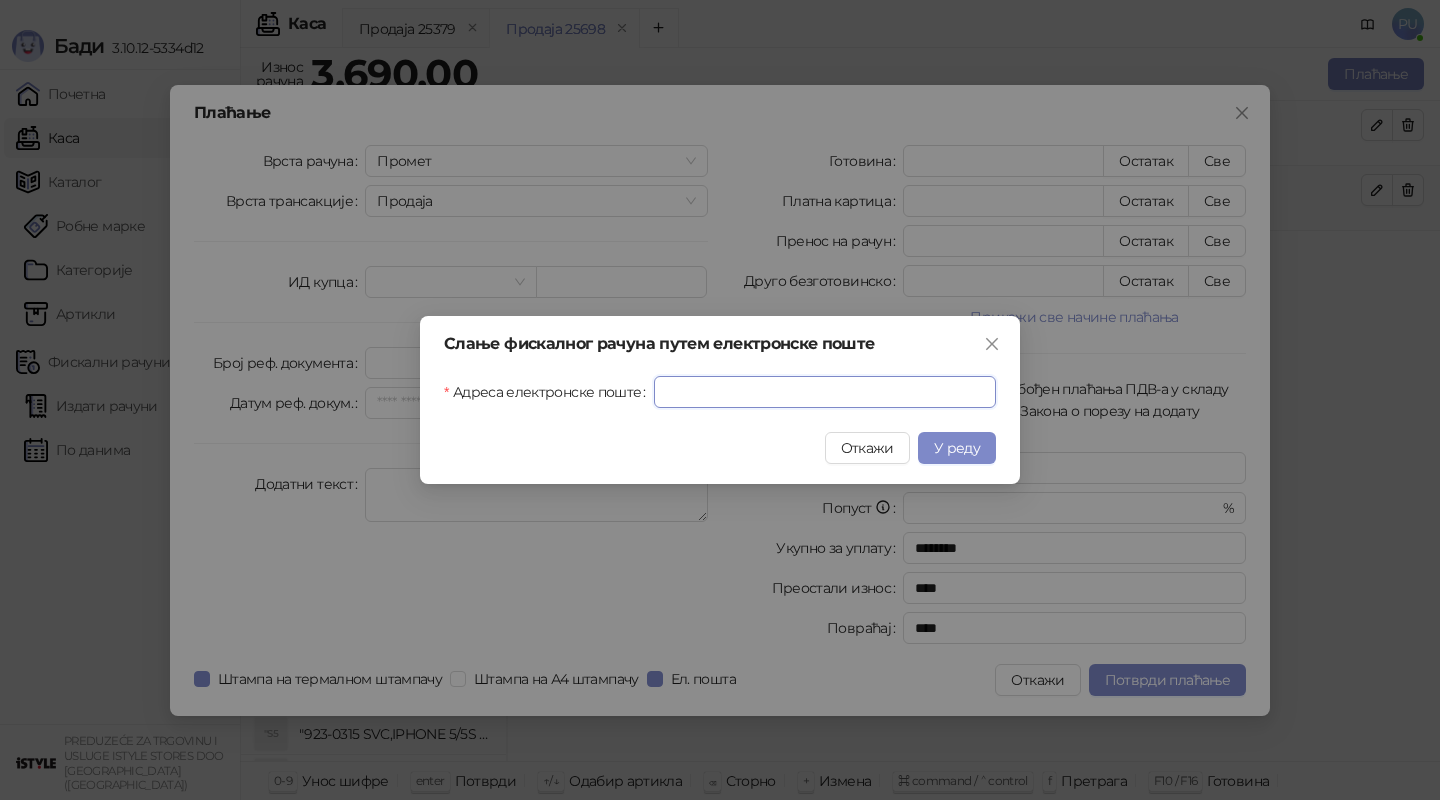 click on "Адреса електронске поште" at bounding box center (825, 392) 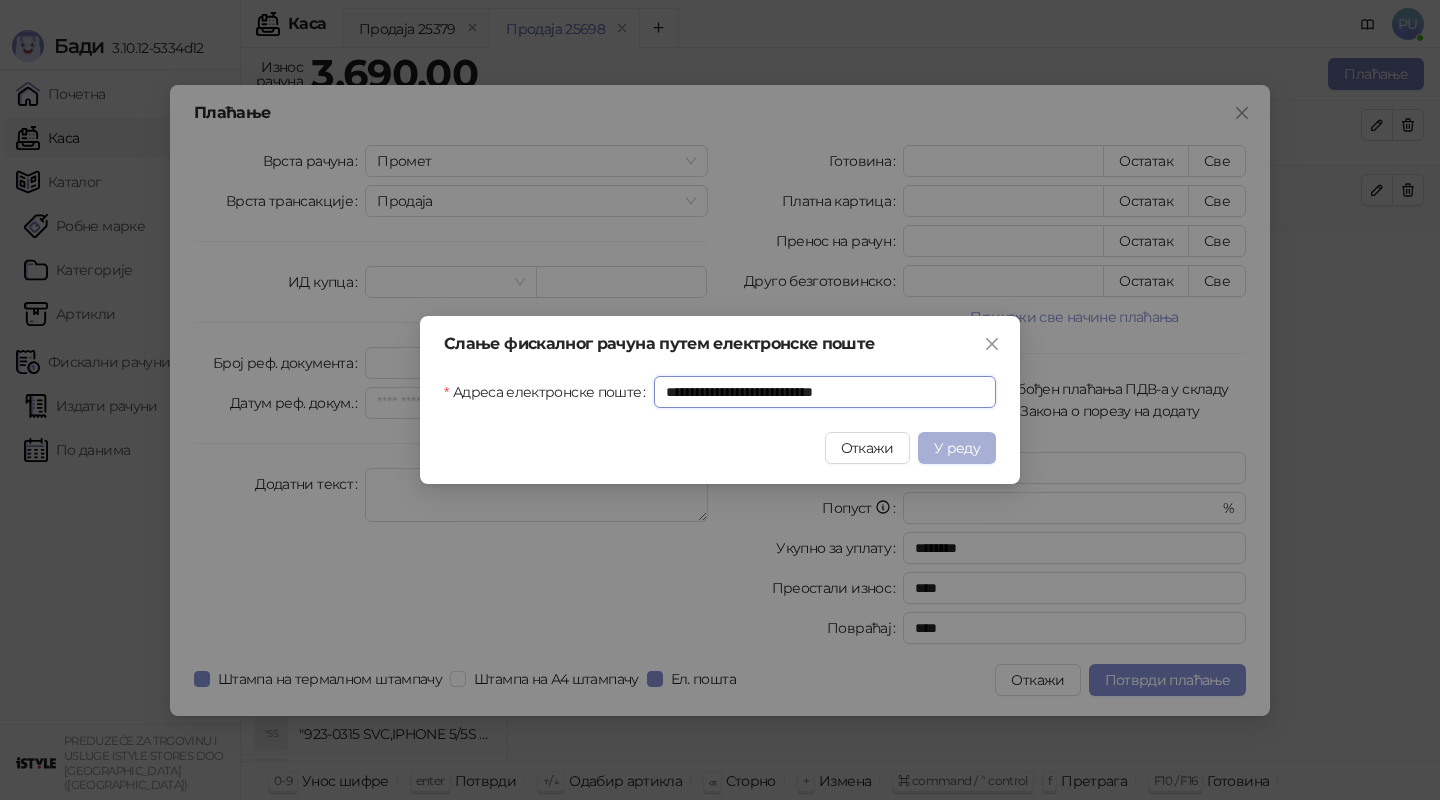 type on "**********" 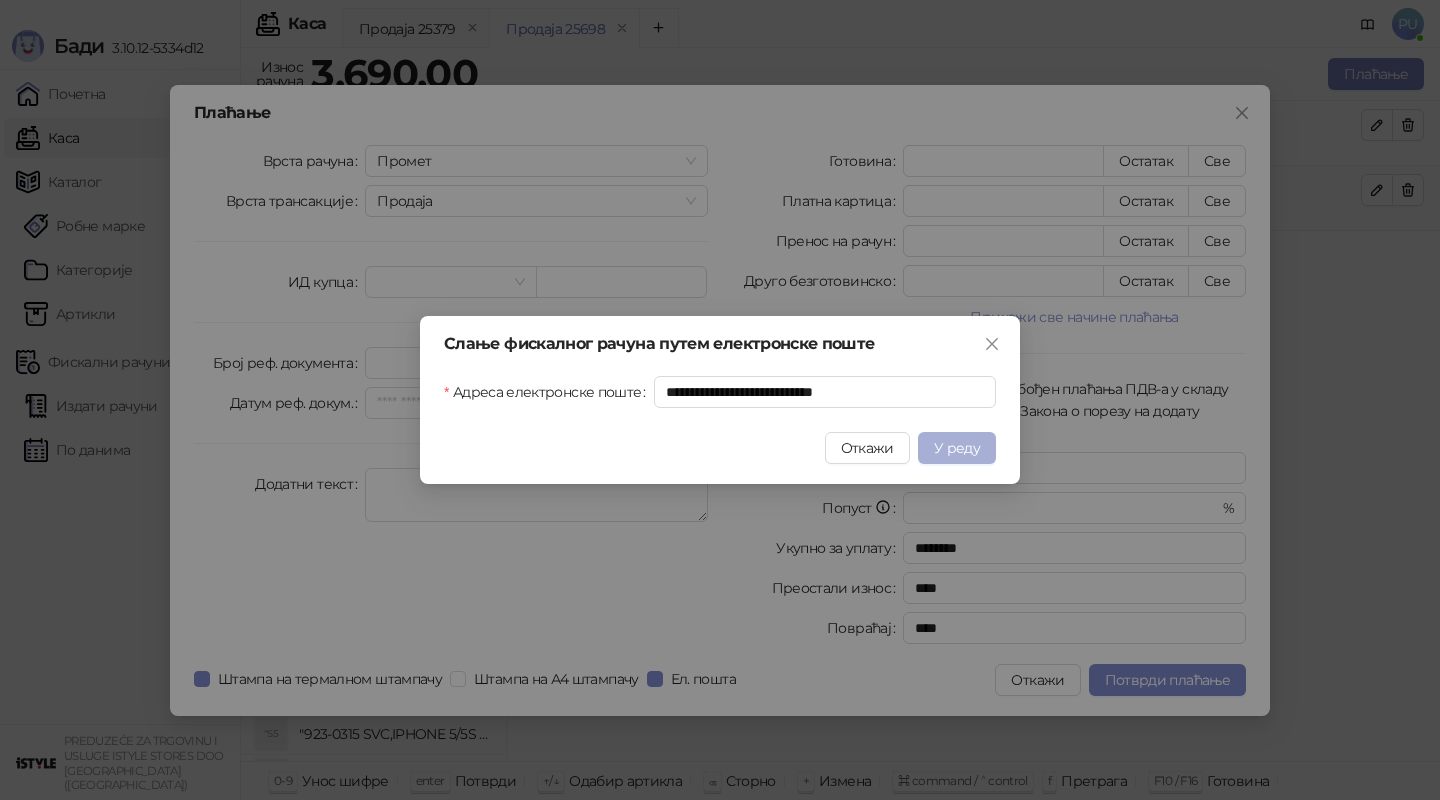 click on "У реду" at bounding box center (957, 448) 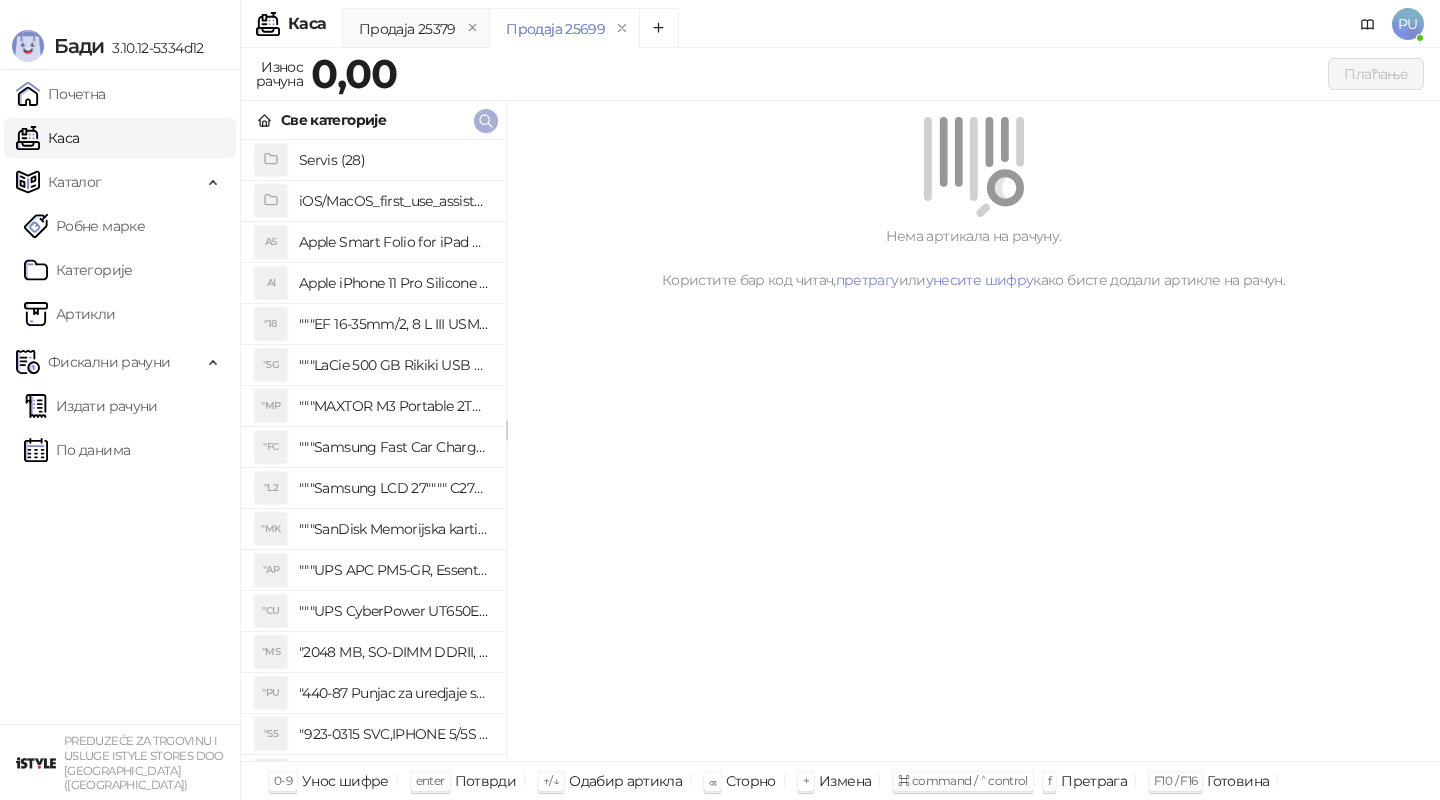 click 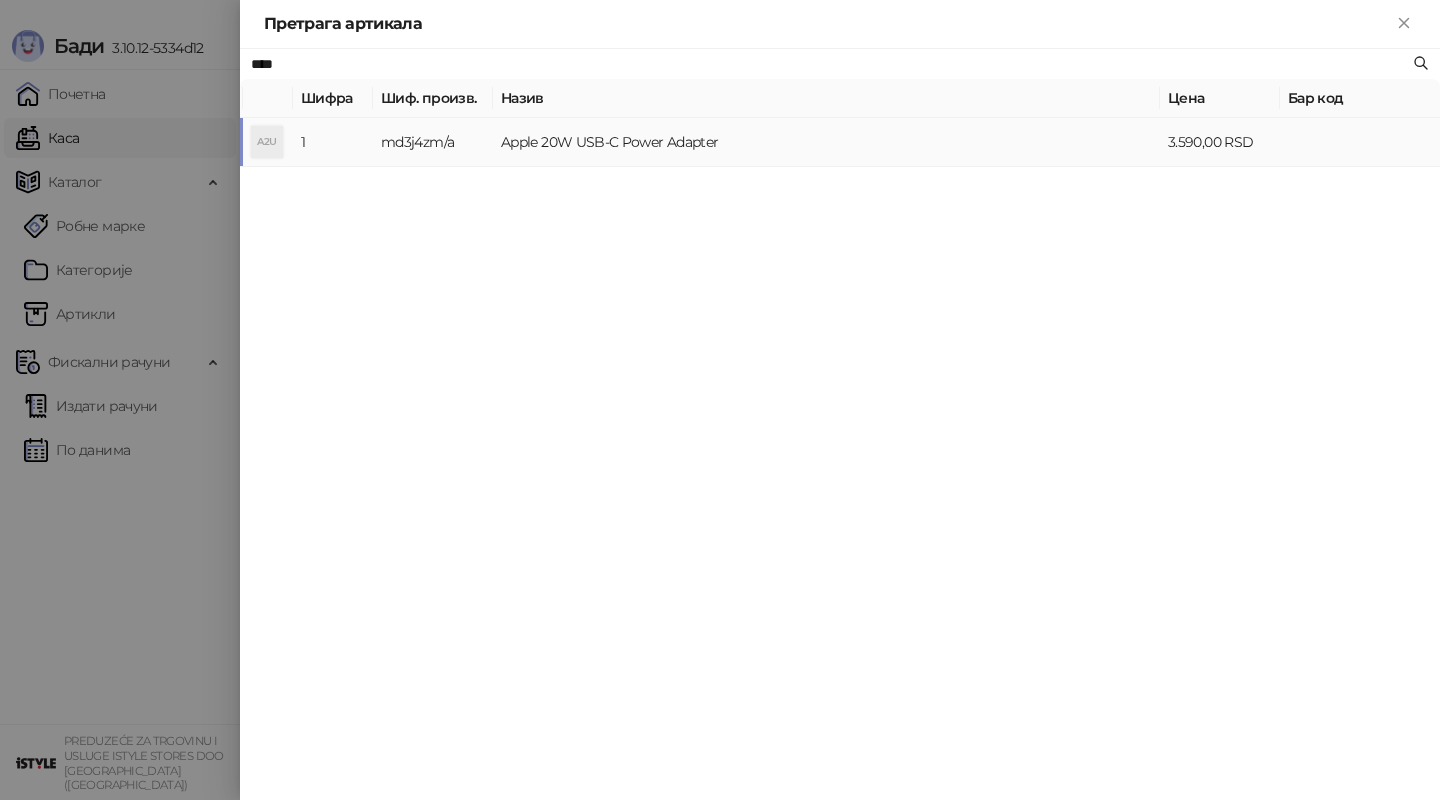 type on "****" 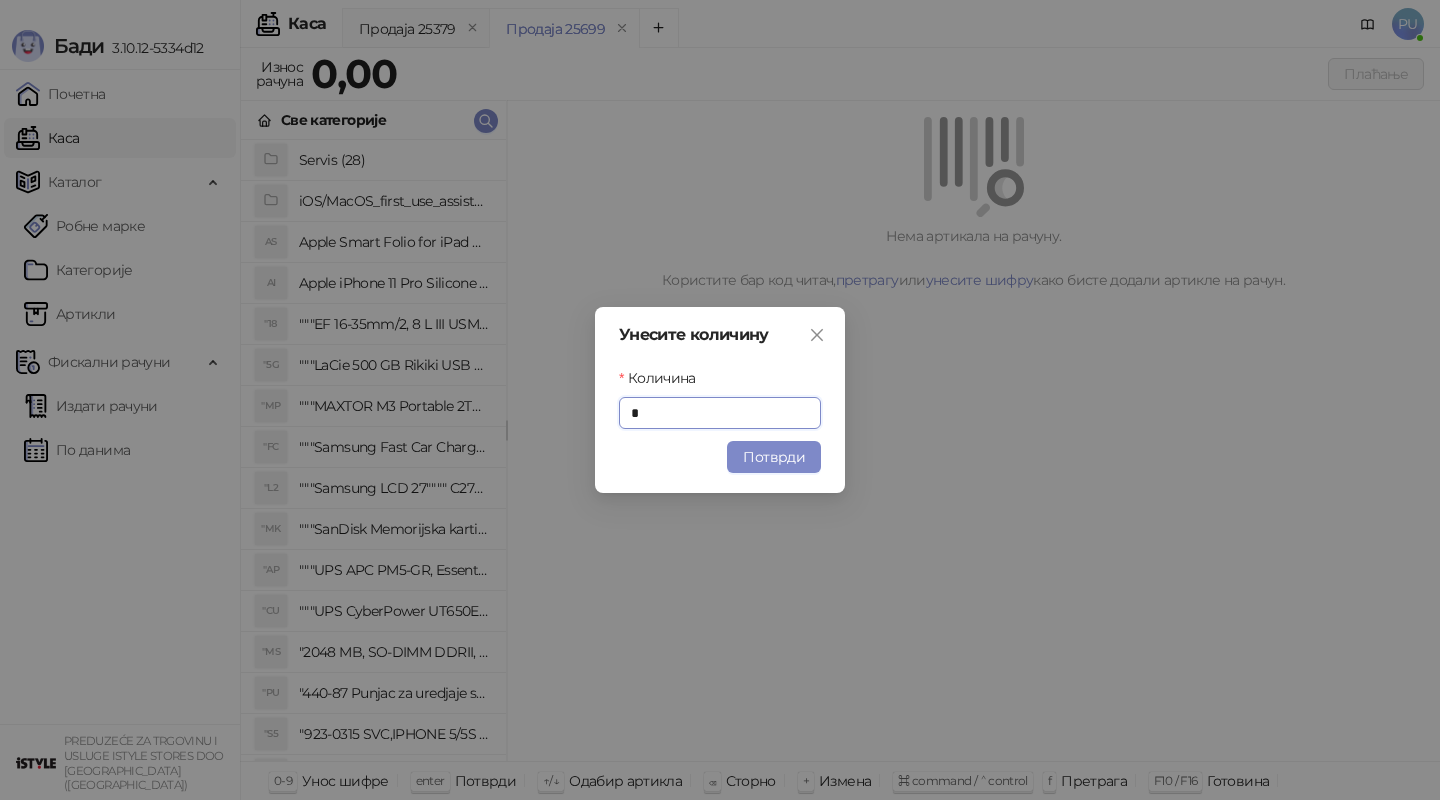 click on "Потврди" at bounding box center (774, 457) 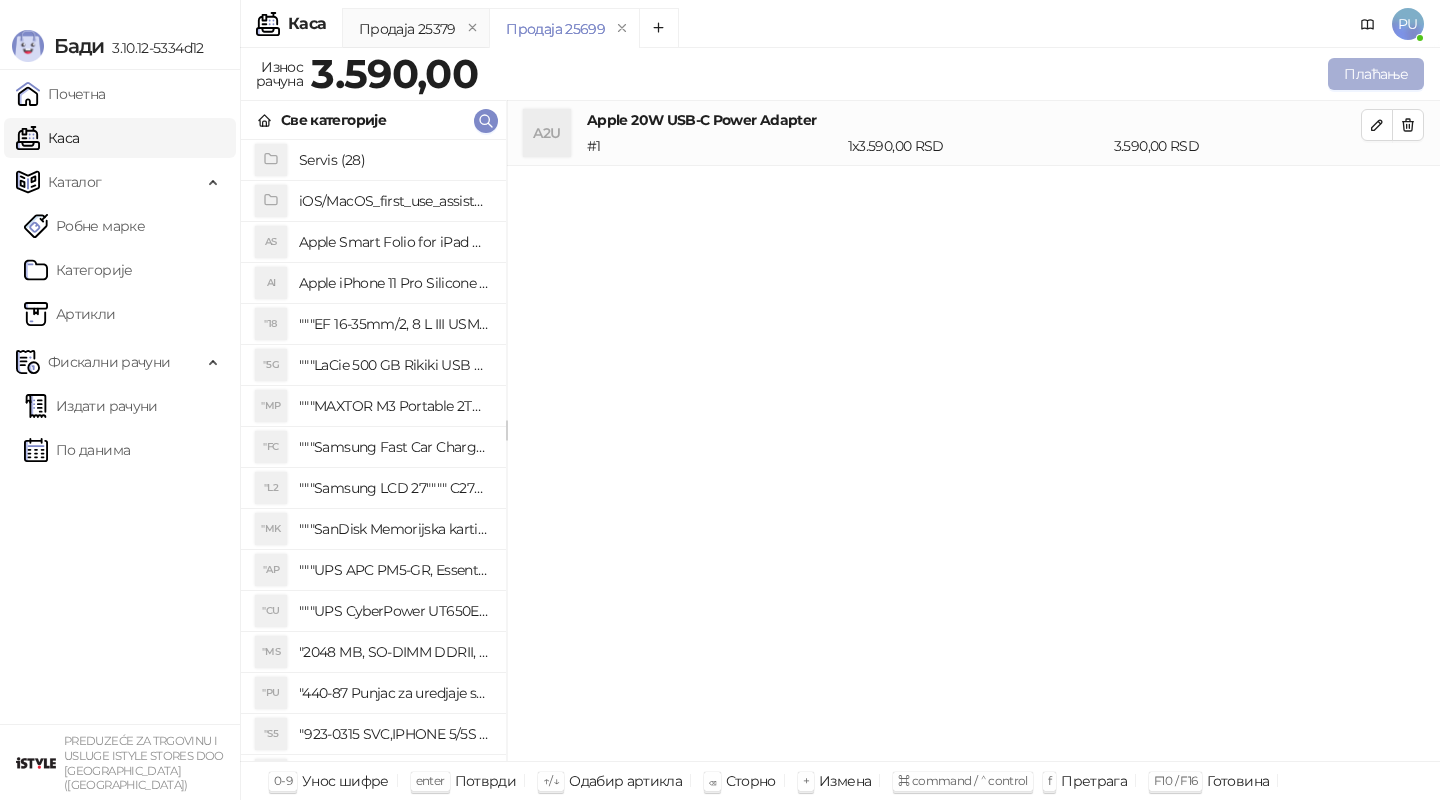 click on "Плаћање" at bounding box center (1376, 74) 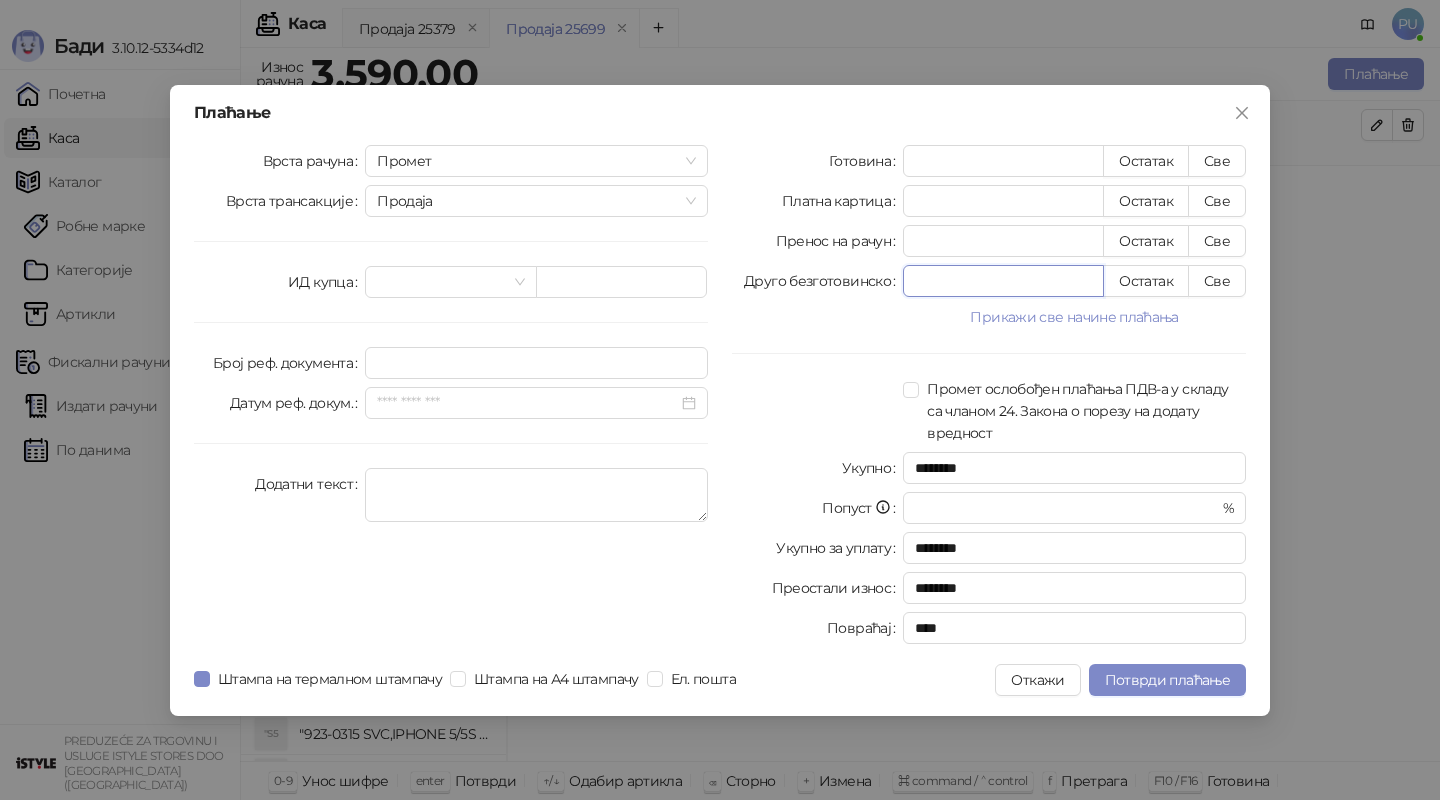 click on "*" at bounding box center [1003, 281] 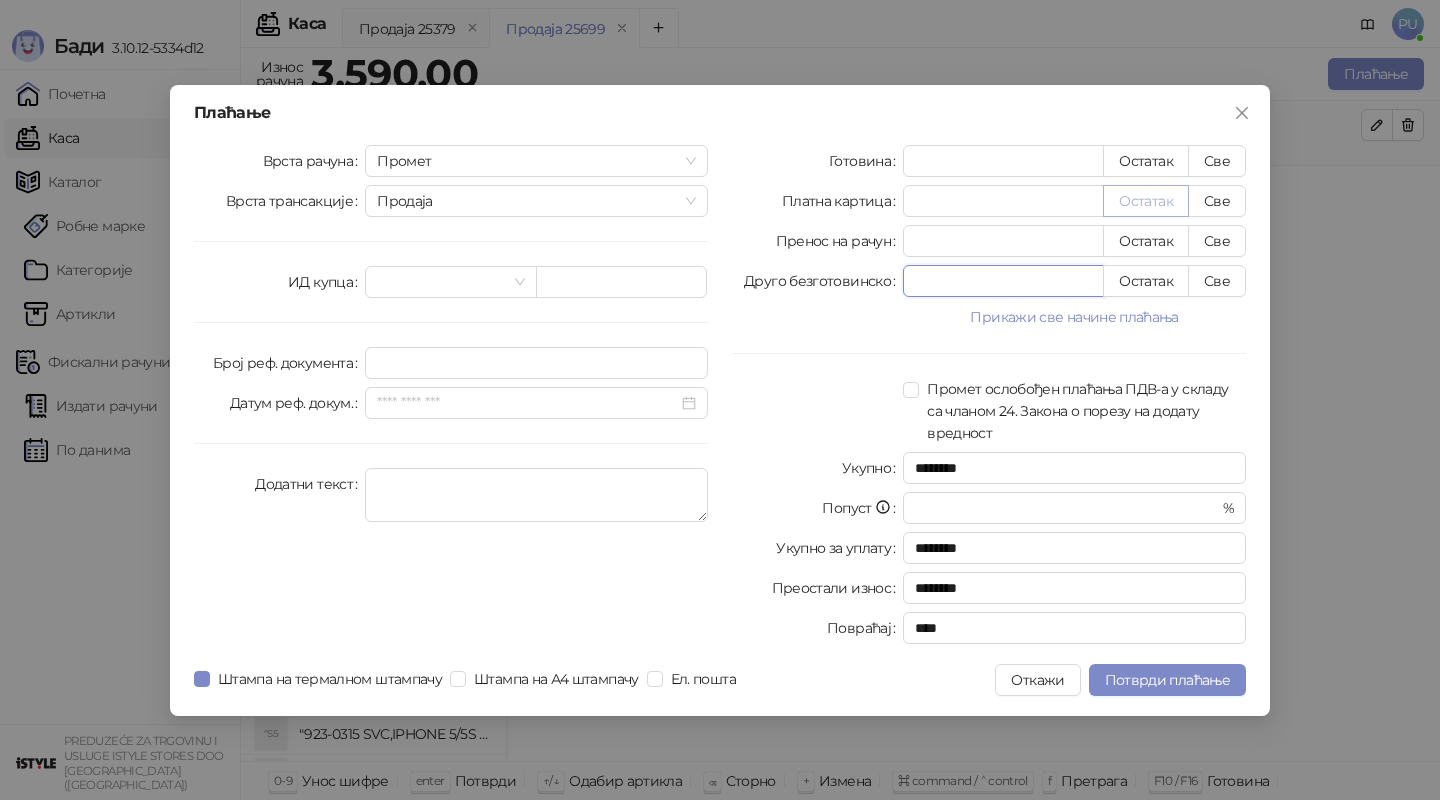 type on "***" 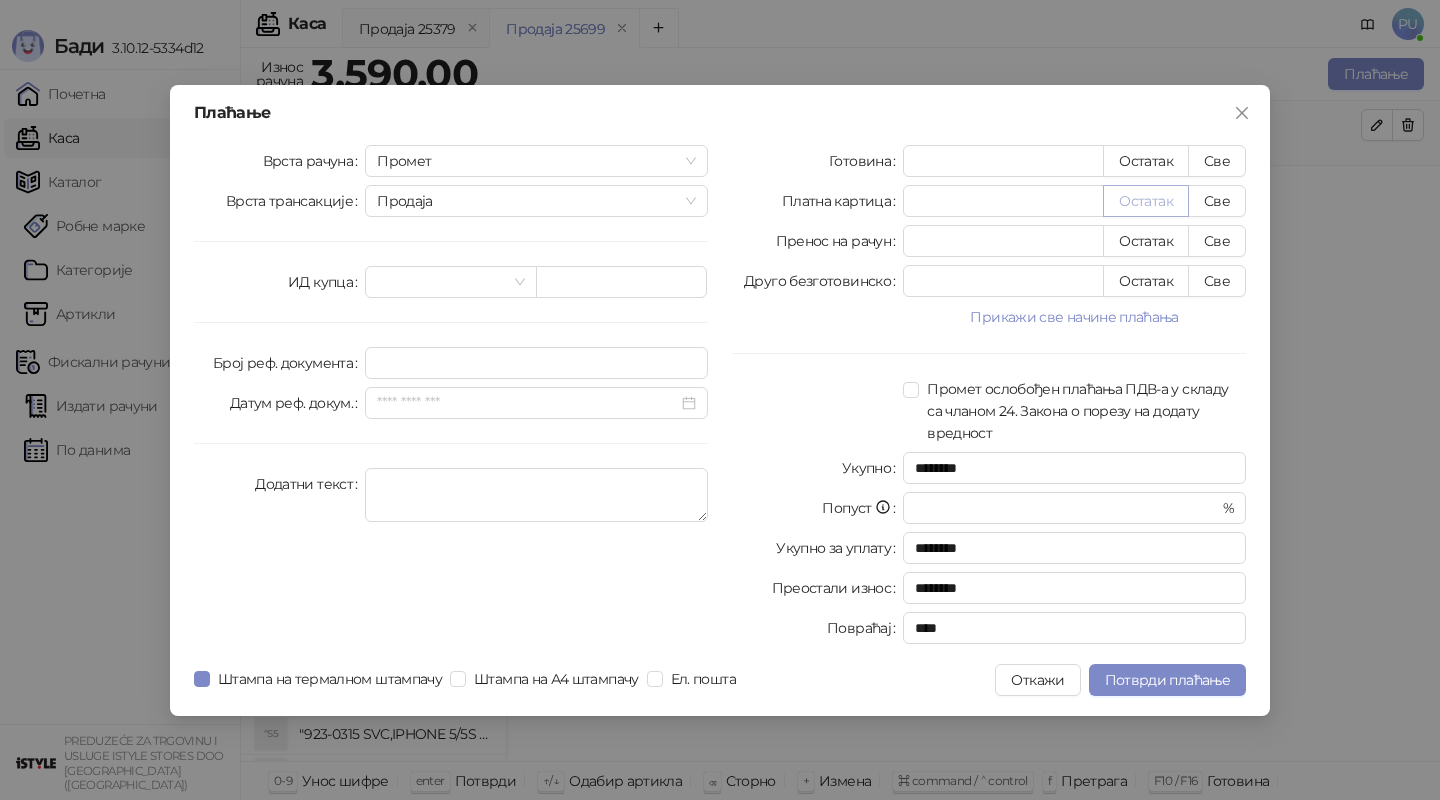 click on "Остатак" at bounding box center (1146, 201) 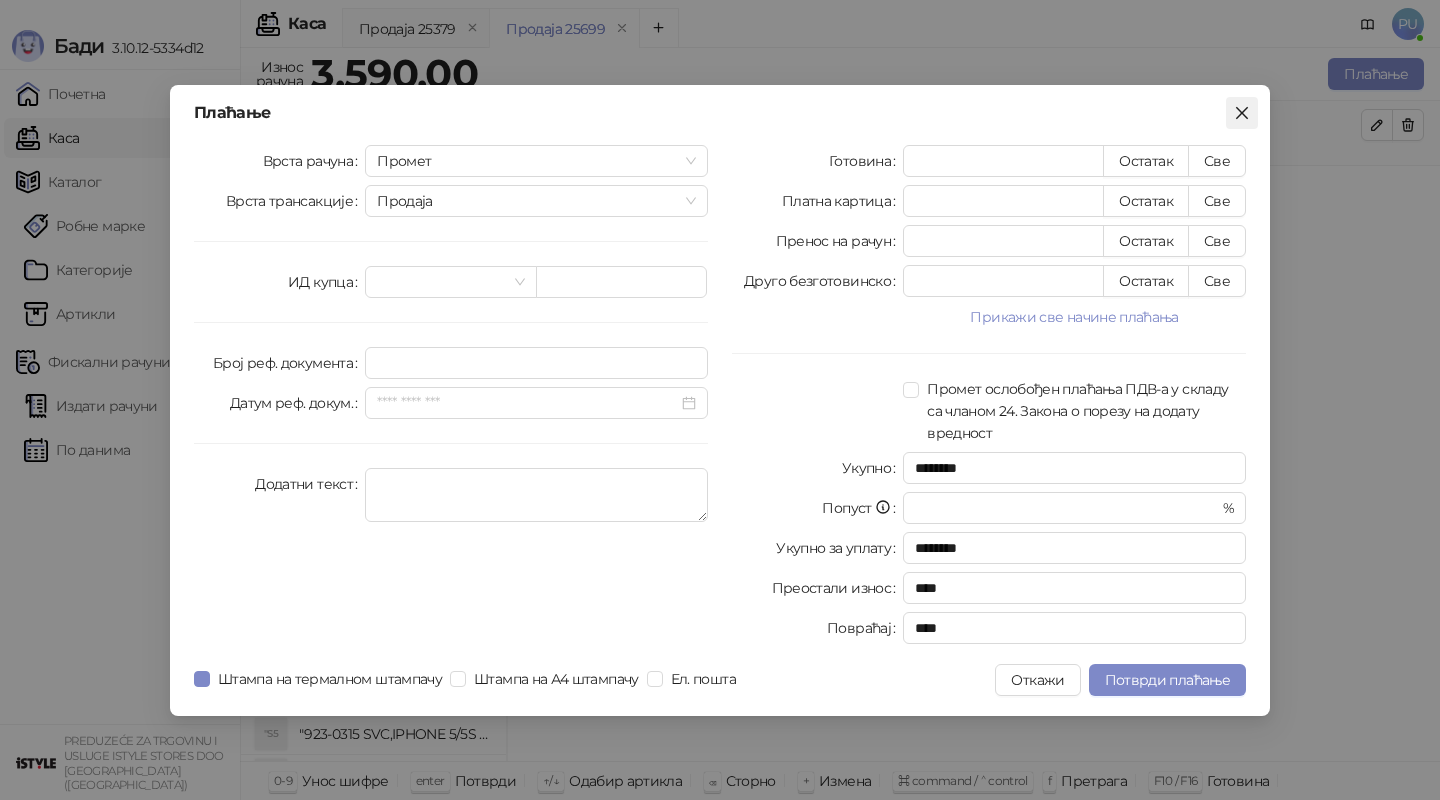 click 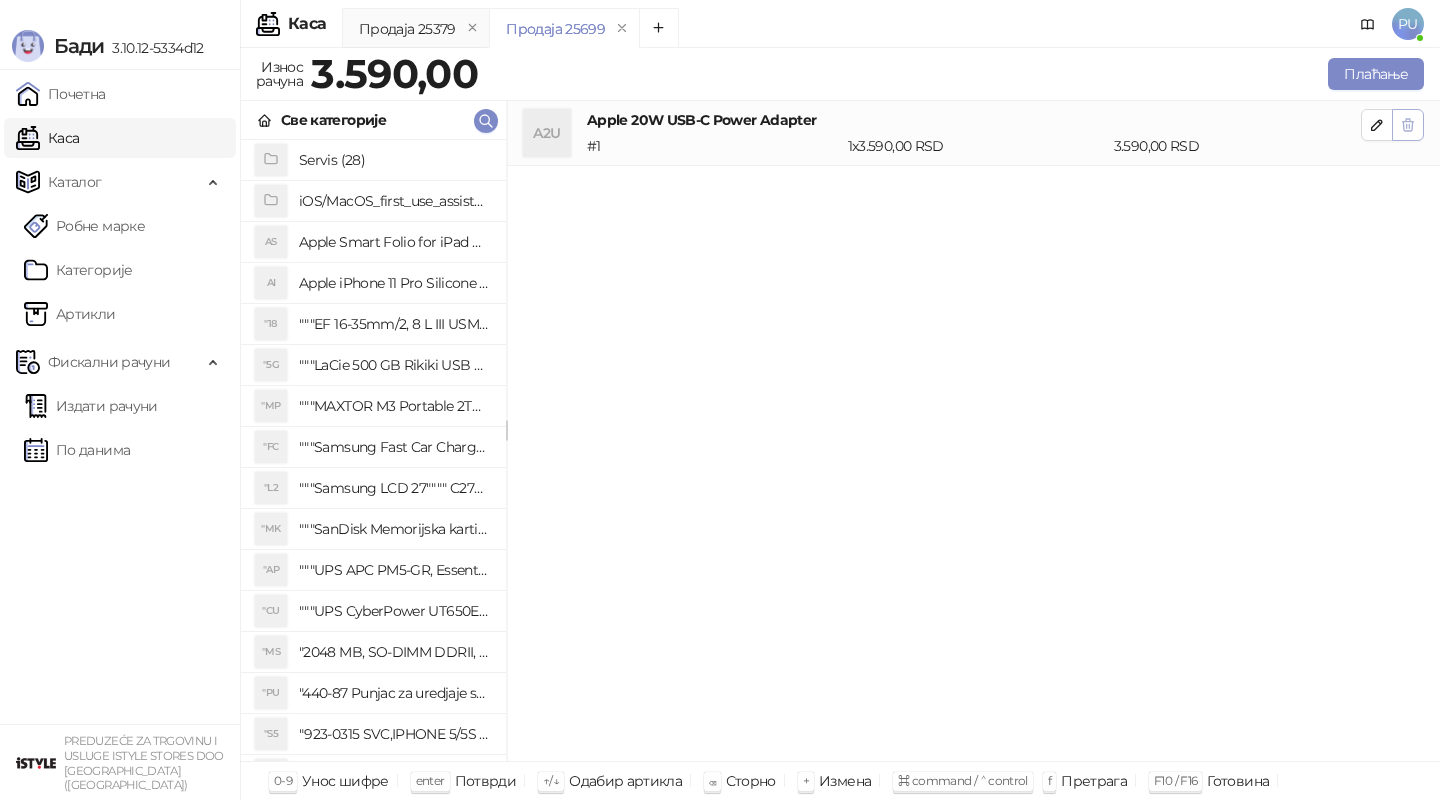 click 